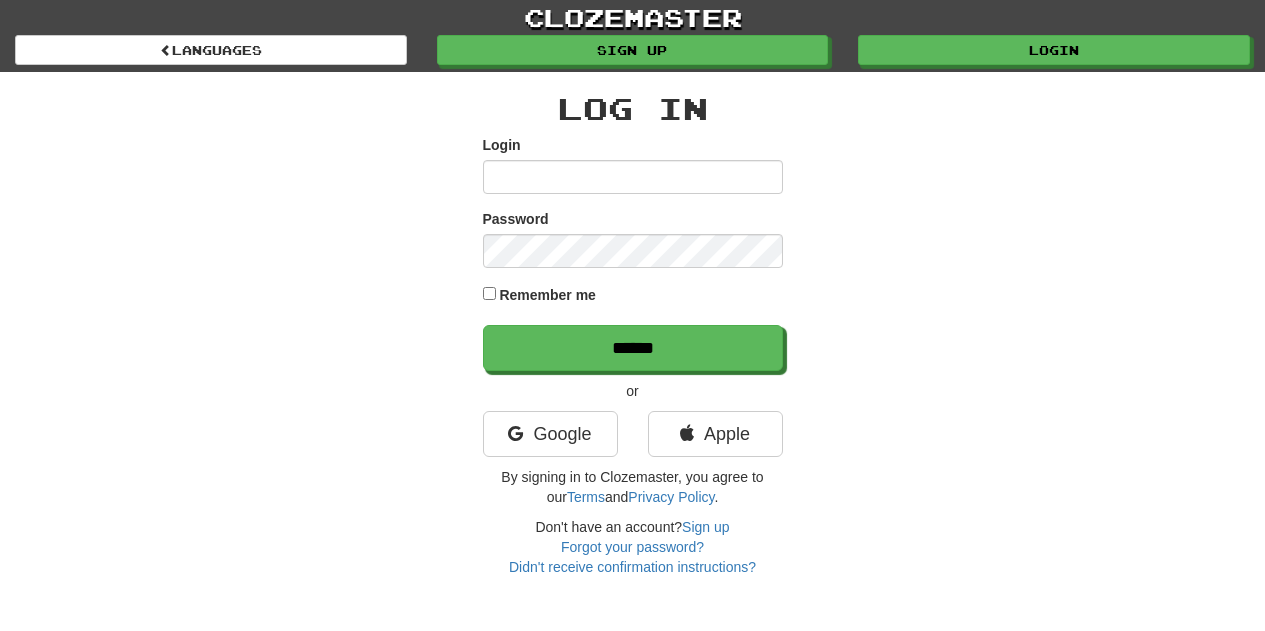 scroll, scrollTop: 0, scrollLeft: 0, axis: both 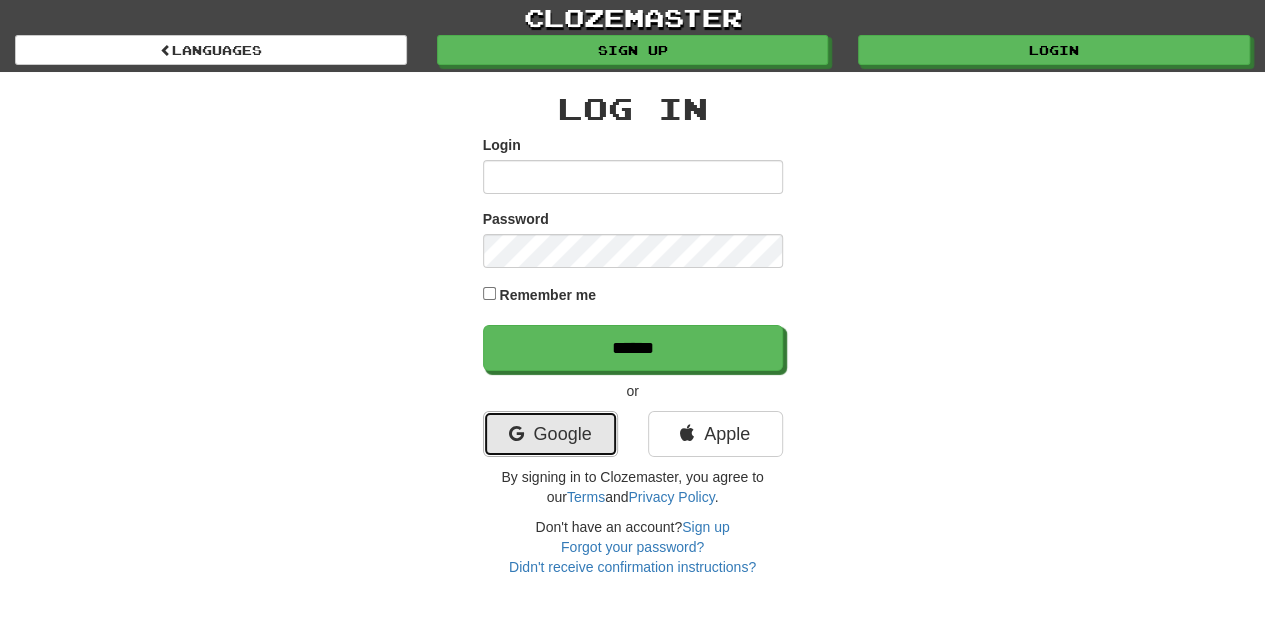 click on "Google" at bounding box center [550, 434] 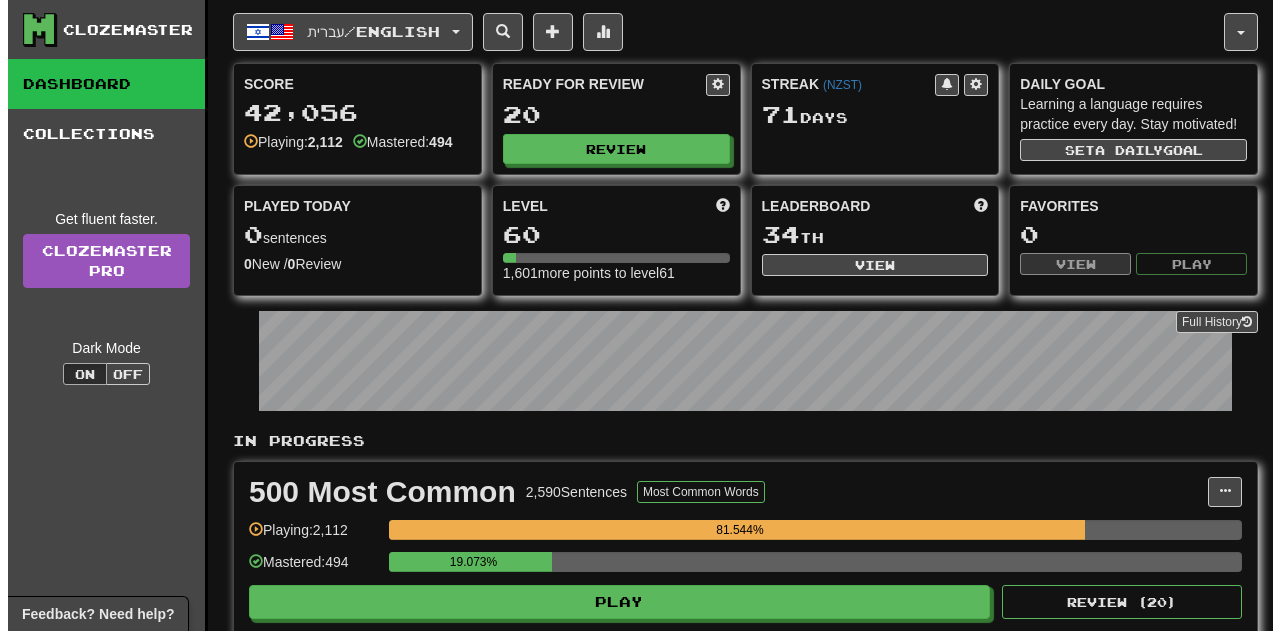 scroll, scrollTop: 0, scrollLeft: 0, axis: both 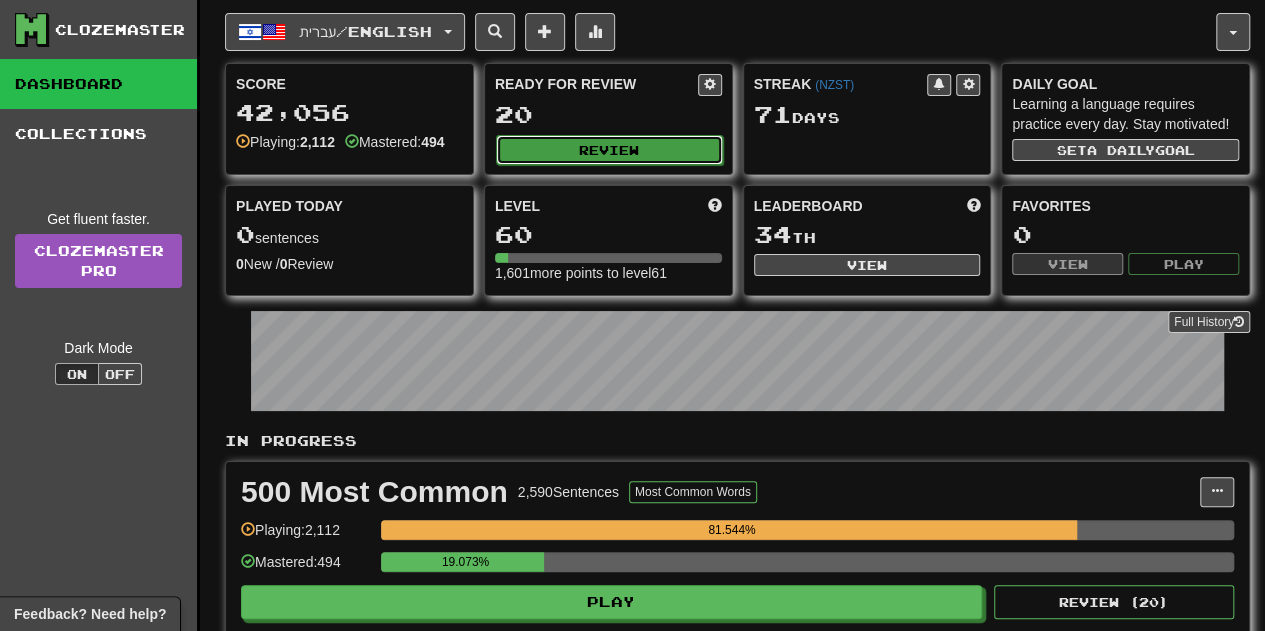click on "Review" at bounding box center (609, 150) 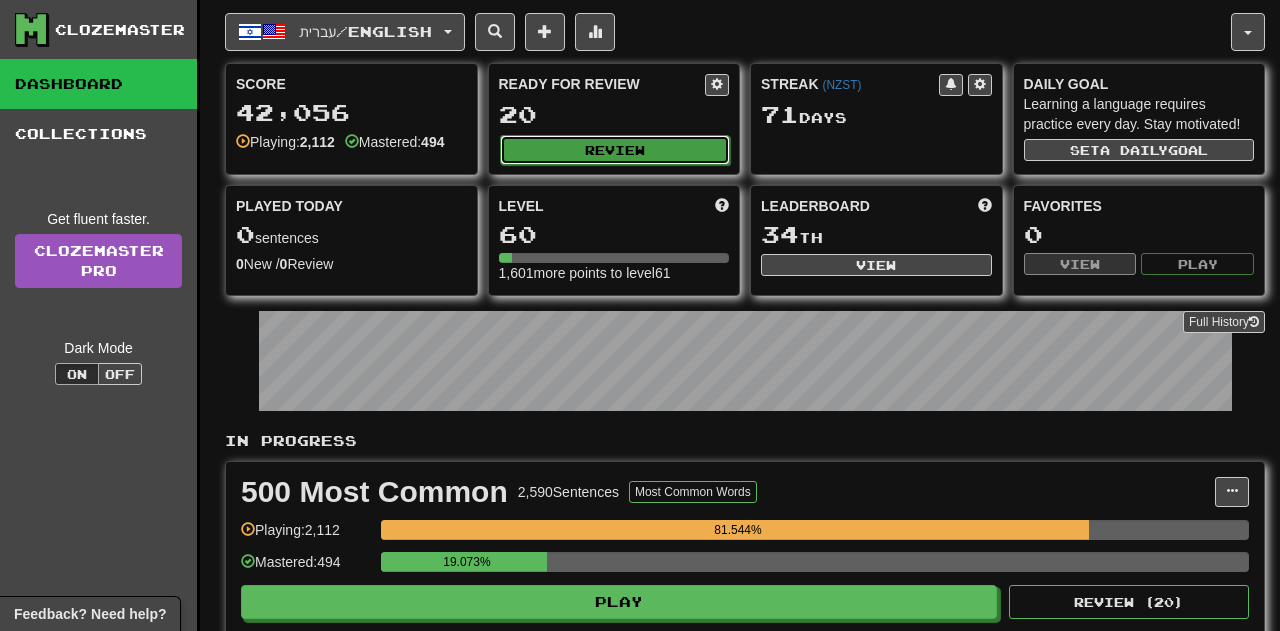 select on "**" 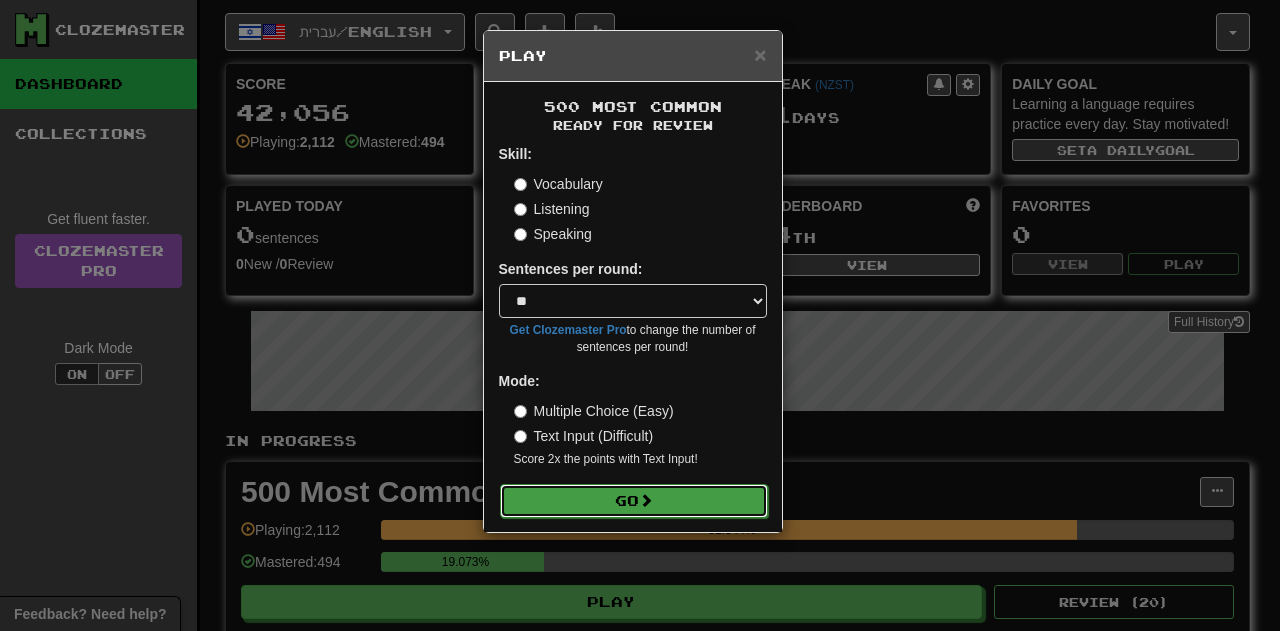 click on "Go" at bounding box center (634, 501) 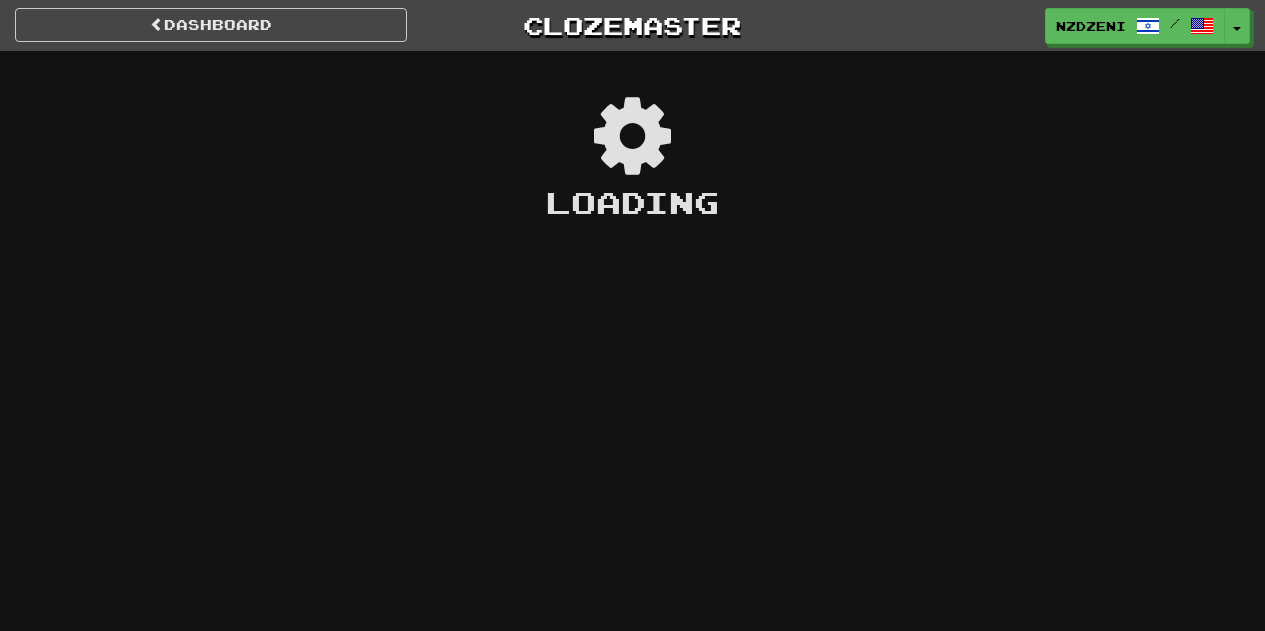 scroll, scrollTop: 0, scrollLeft: 0, axis: both 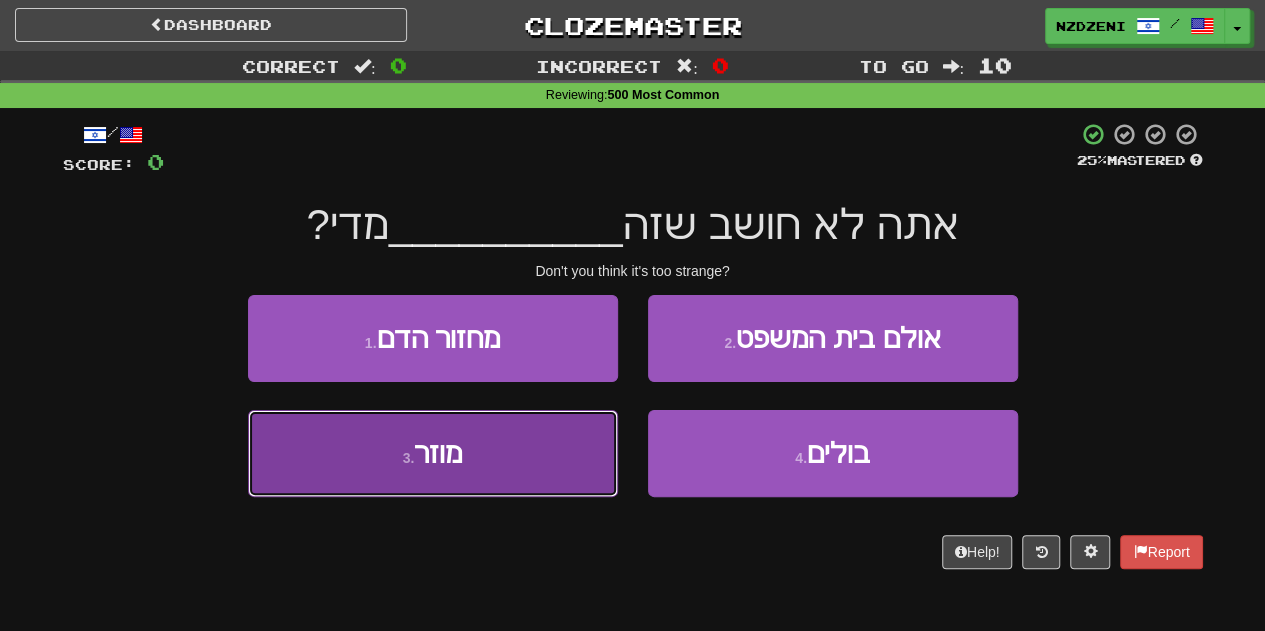 click on "מוזר" at bounding box center (438, 453) 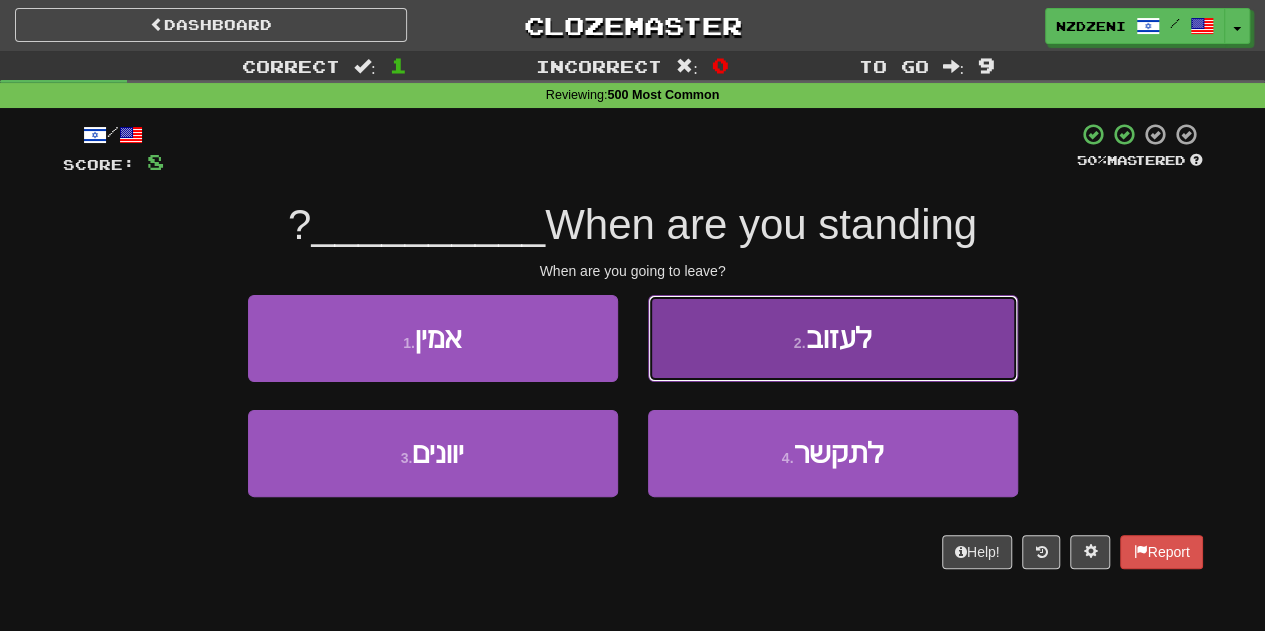 click on "2 .  לעזוב" at bounding box center (833, 338) 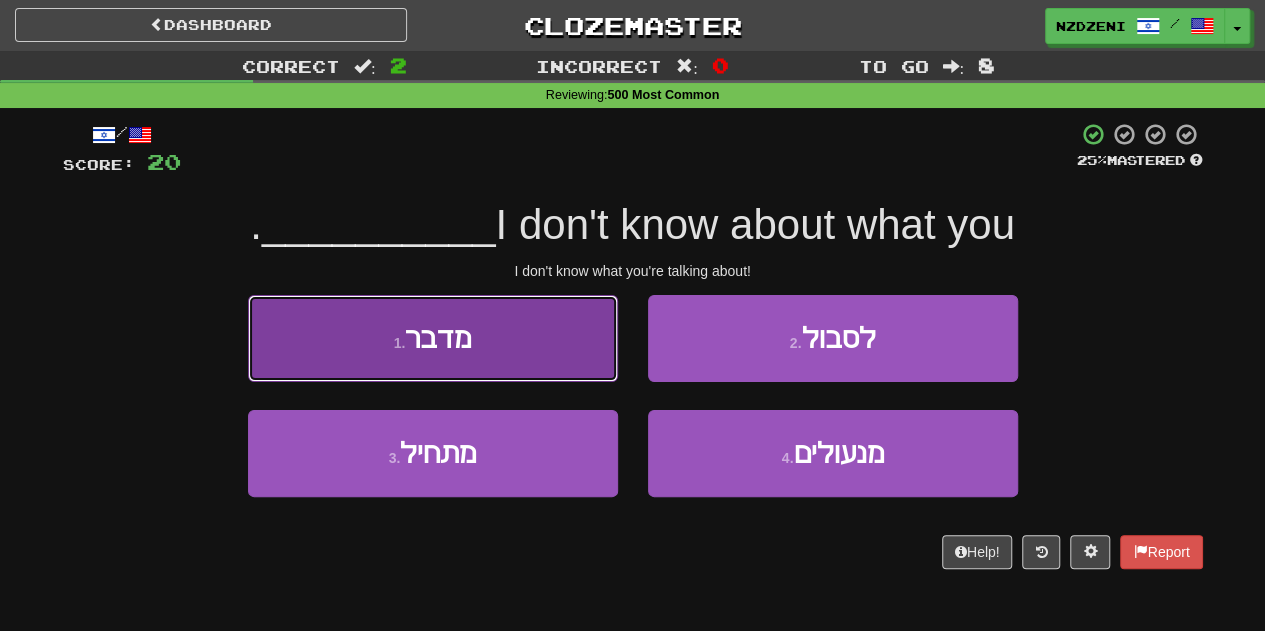 click on "1 .  מדבר" at bounding box center [433, 338] 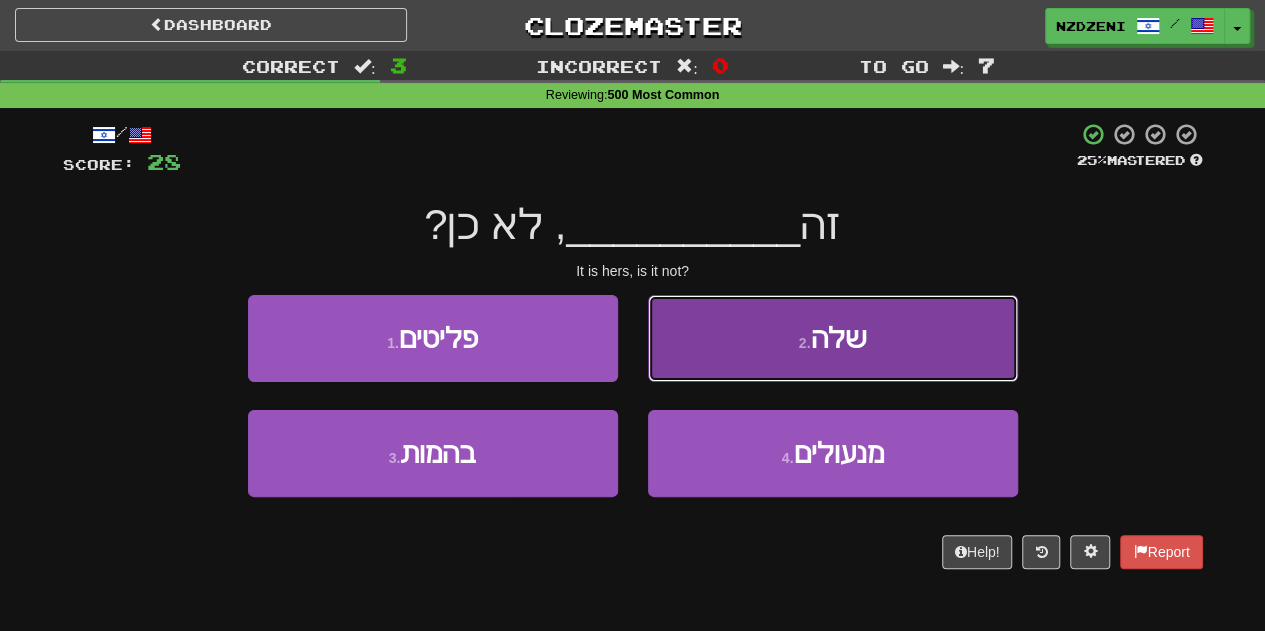 click on "2 .  שלה" at bounding box center [833, 338] 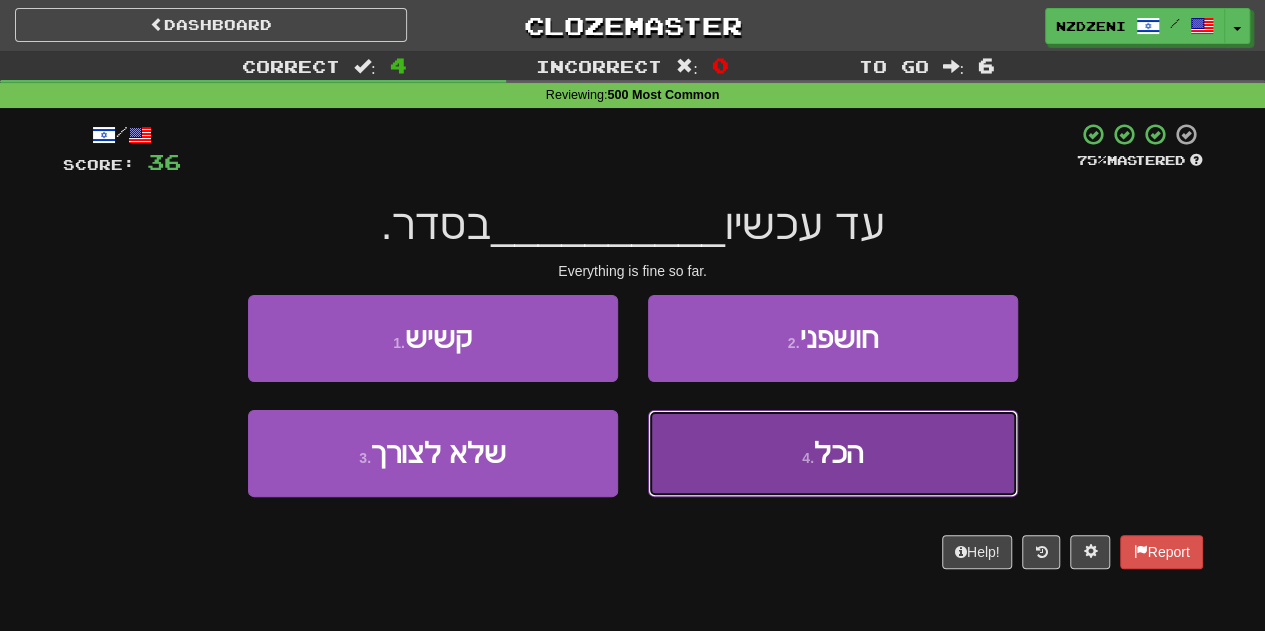 click on "4 .  הכל" at bounding box center [833, 453] 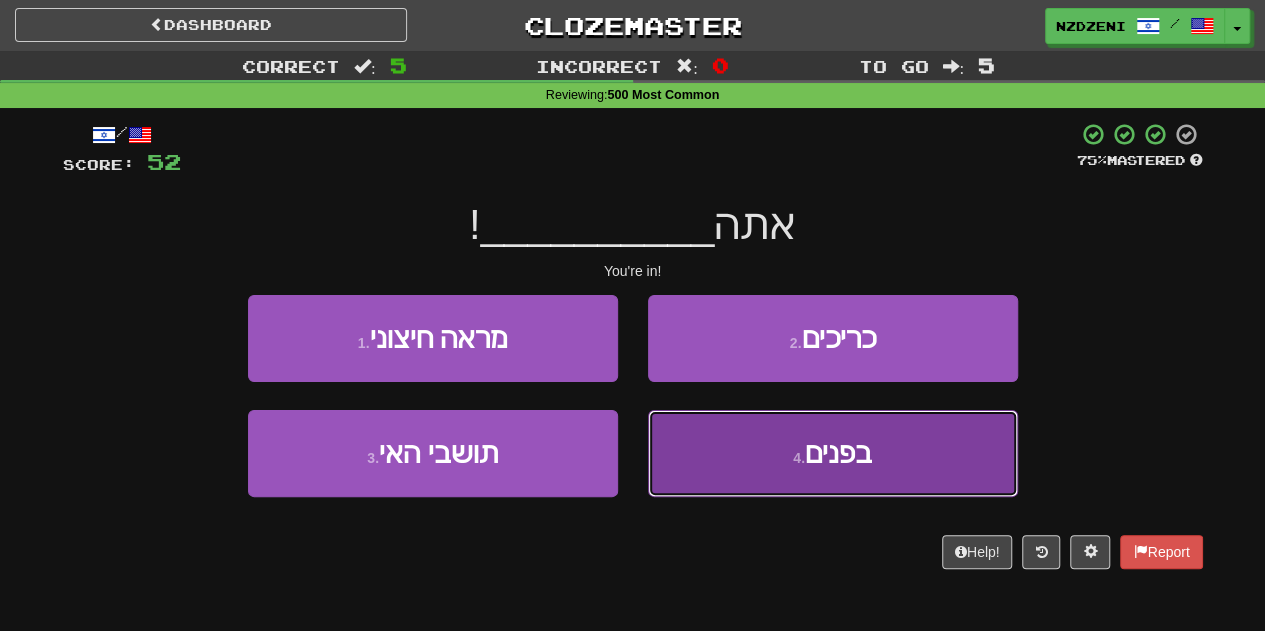 click on "4 .  בפנים" at bounding box center [833, 453] 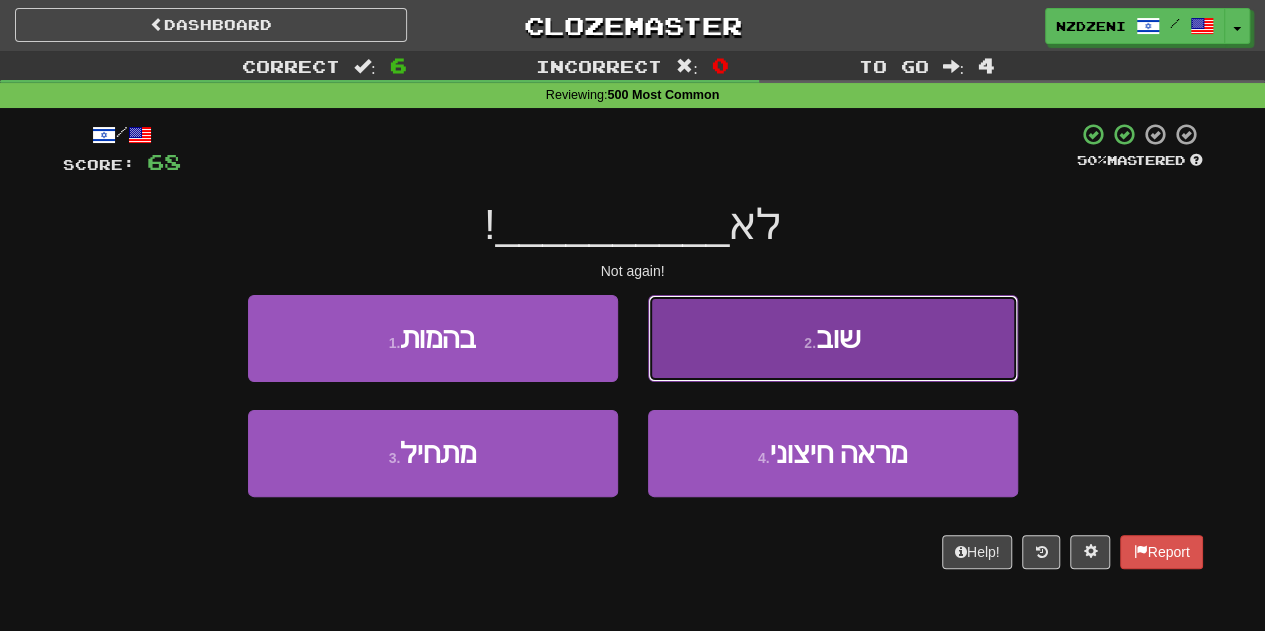 click on "2 .  שוב" at bounding box center (833, 338) 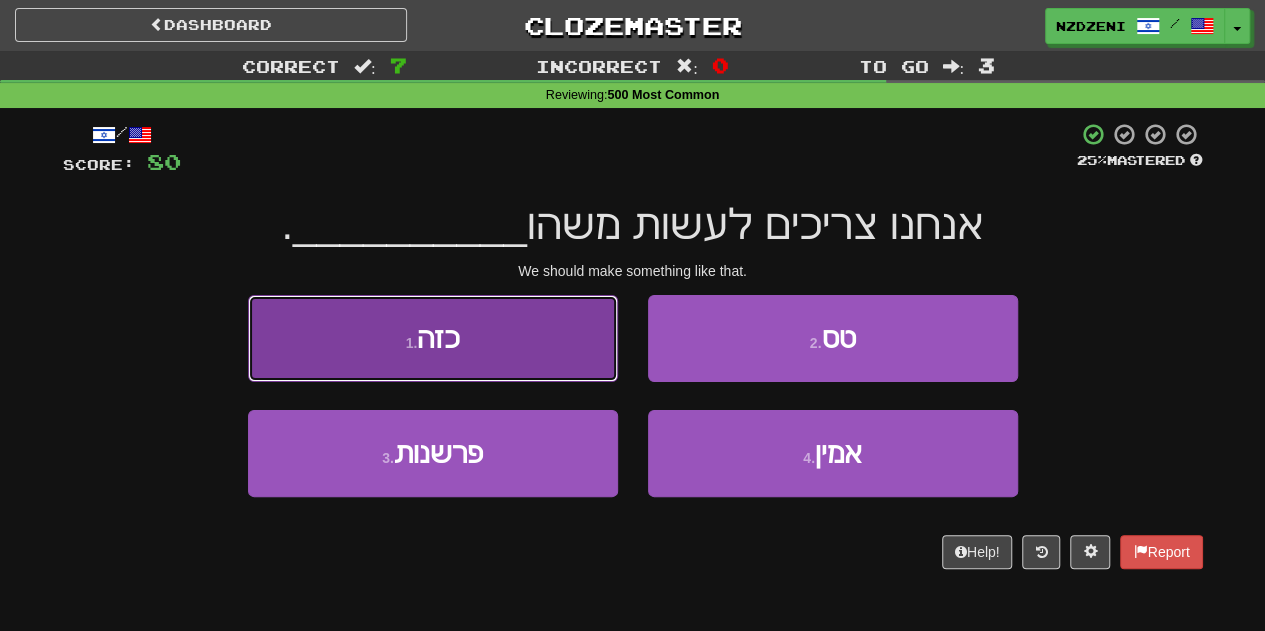click on "1 .  כזה" at bounding box center [433, 338] 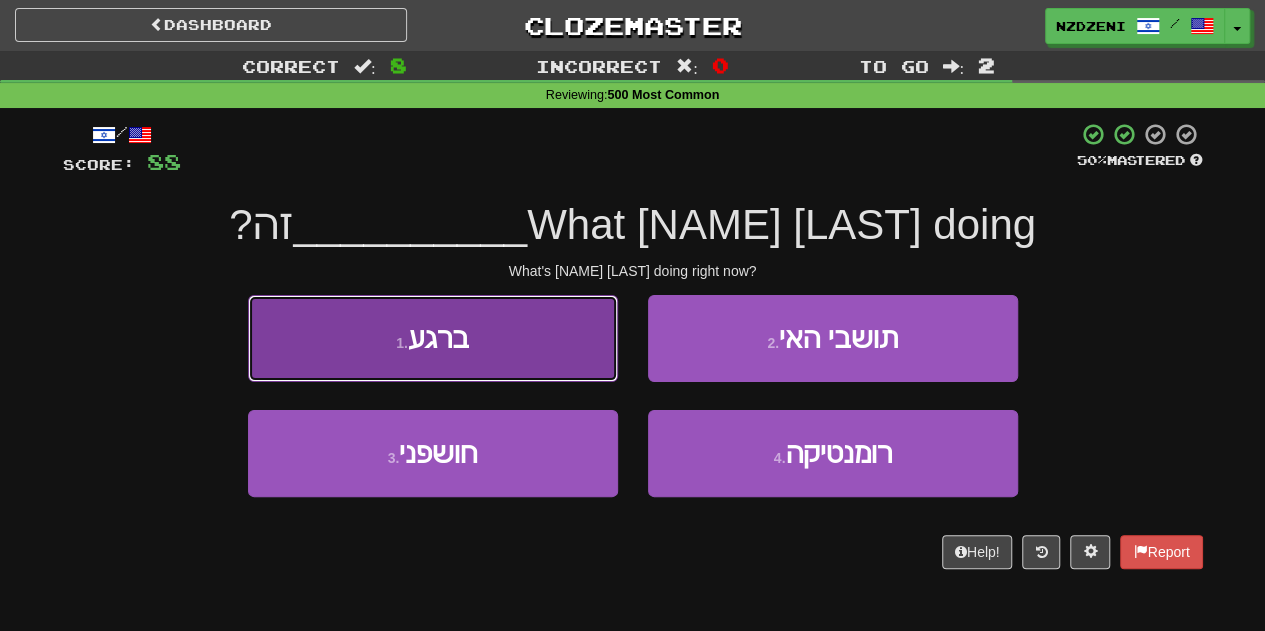 click on "1 .  ברגע" at bounding box center [433, 338] 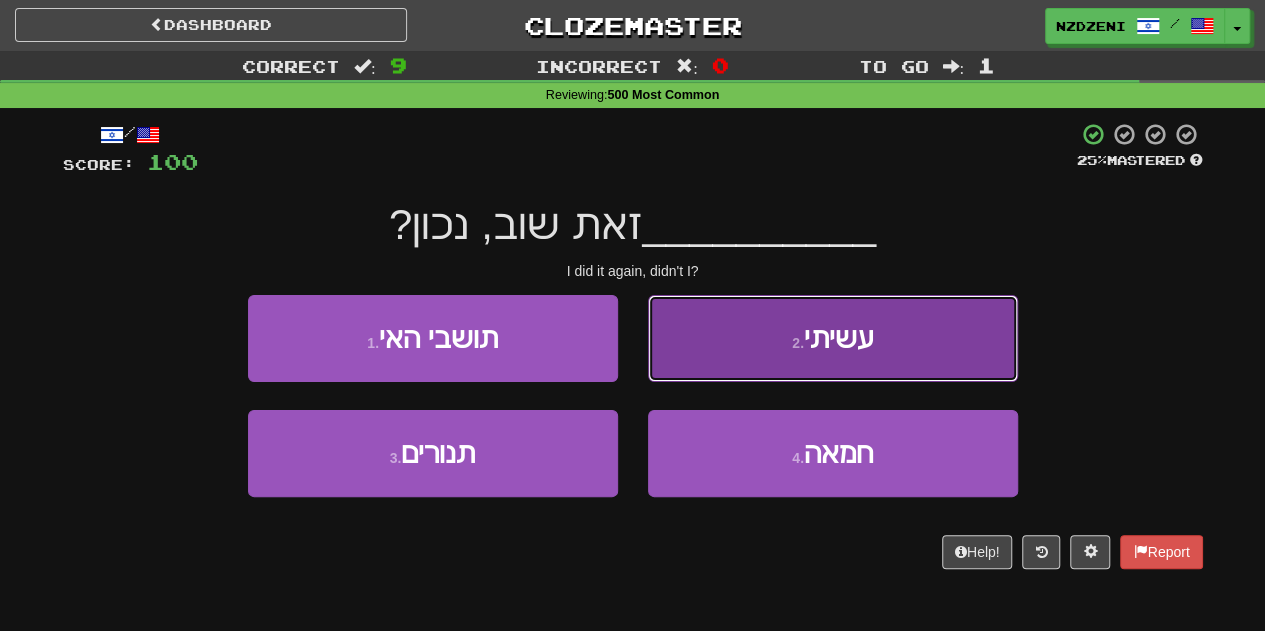 click on "2 .  עשיתי" at bounding box center (833, 338) 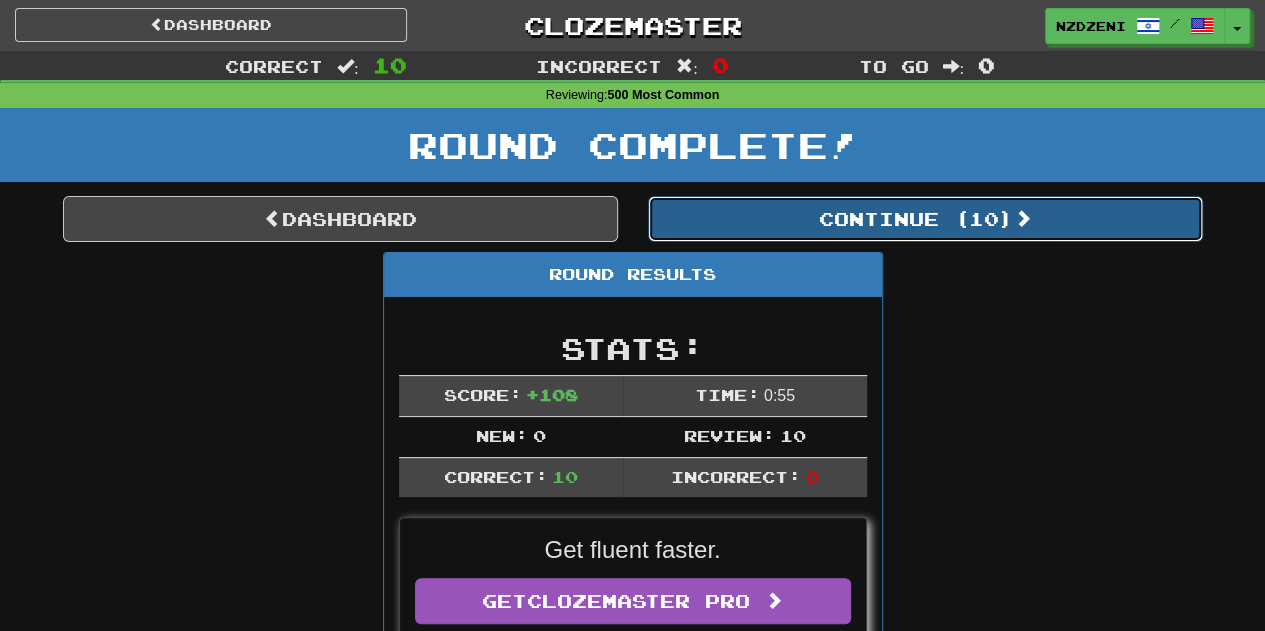 click on "Continue ( 10 )" at bounding box center (925, 219) 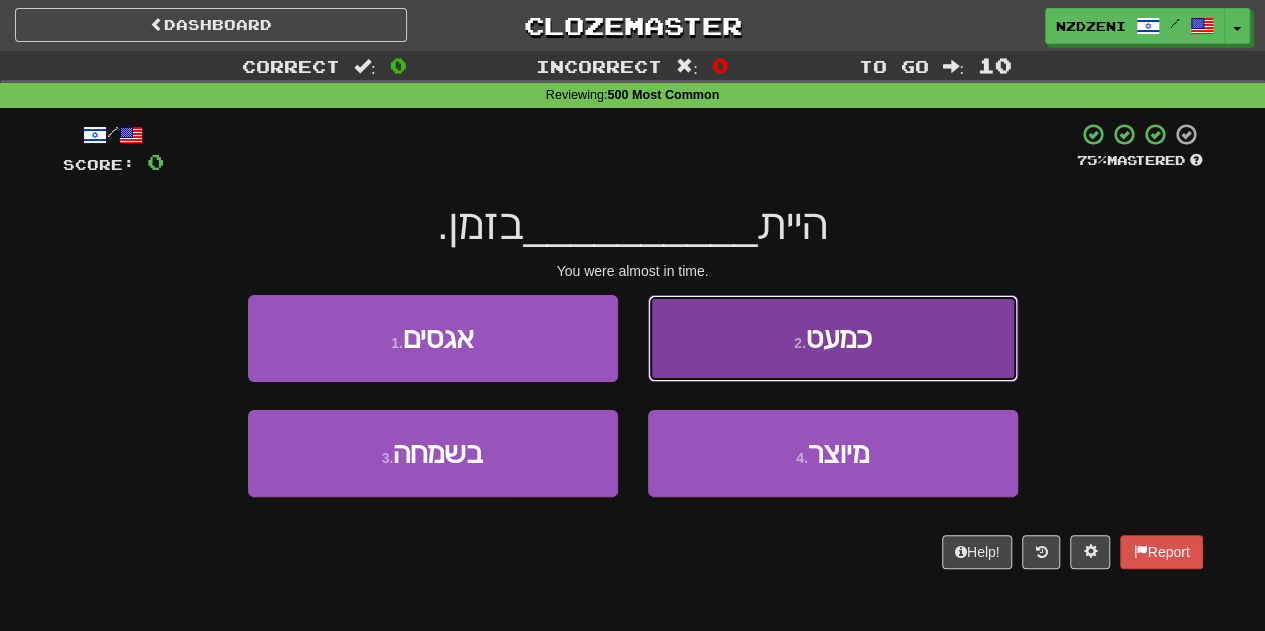 click on "2 .  כמעט" at bounding box center [833, 338] 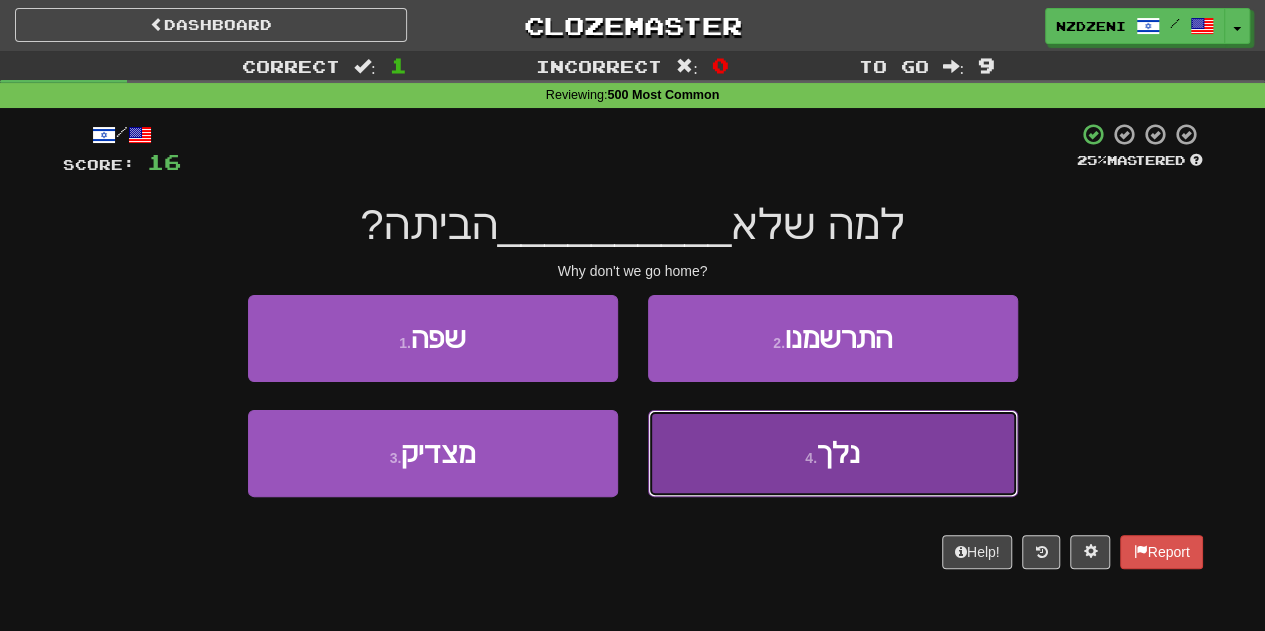 click on "4 .  נלך" at bounding box center (833, 453) 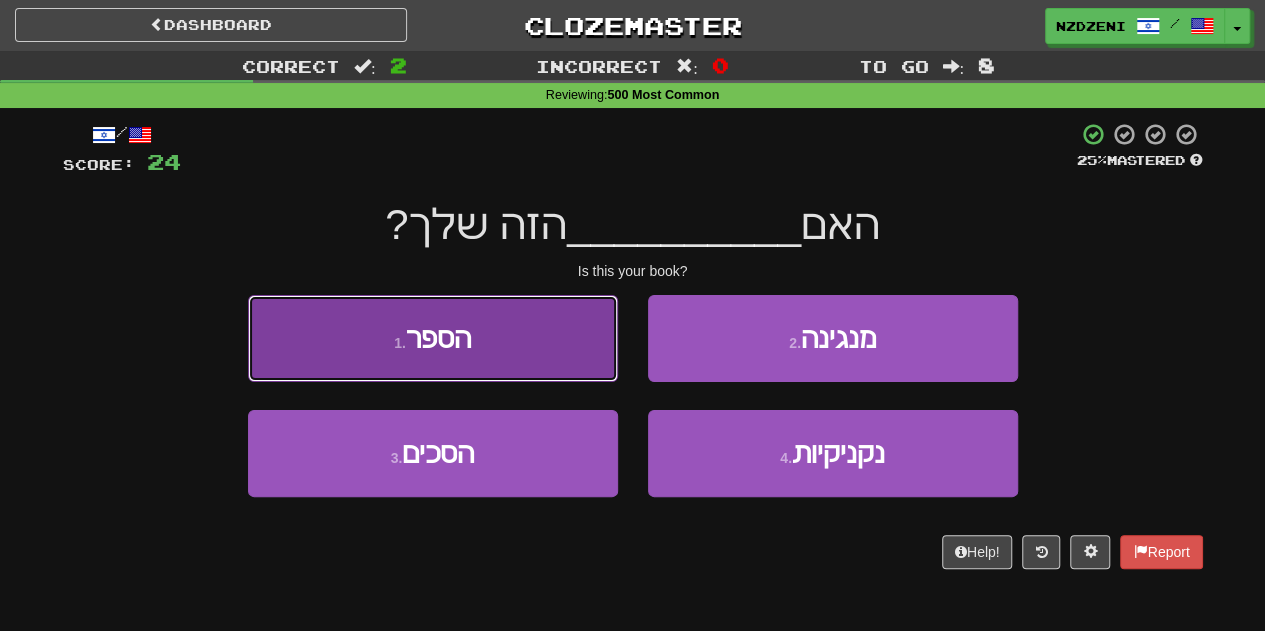 click on "הספר" at bounding box center (438, 338) 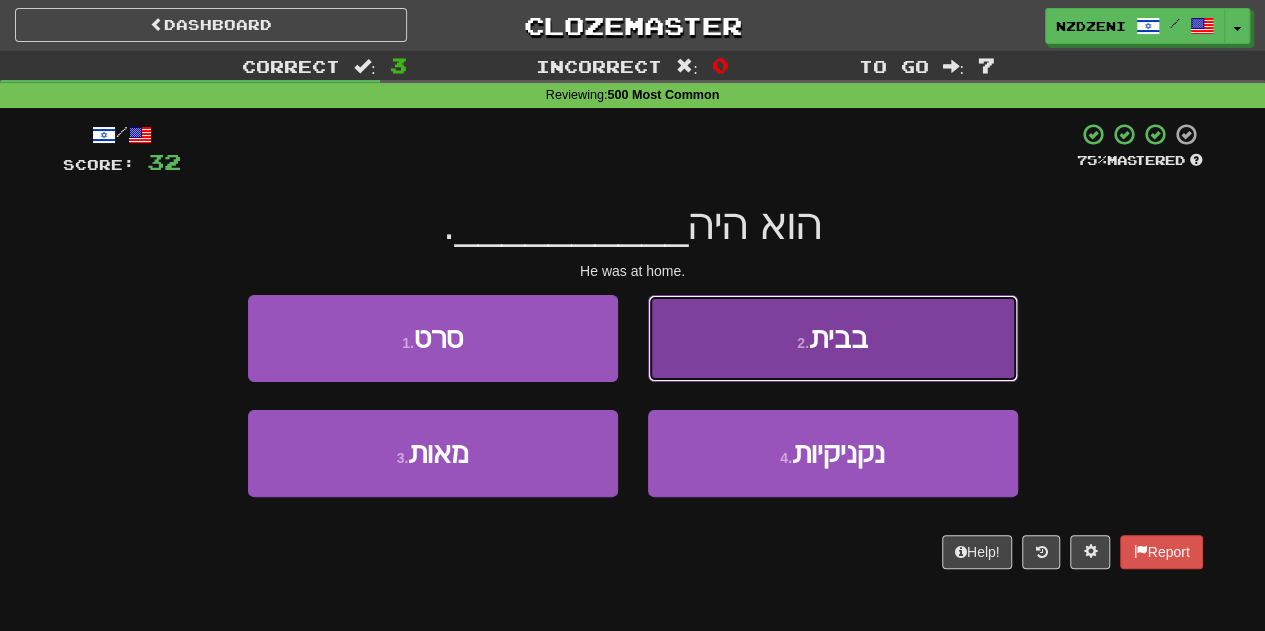 click on "2 .  בבית" at bounding box center (833, 338) 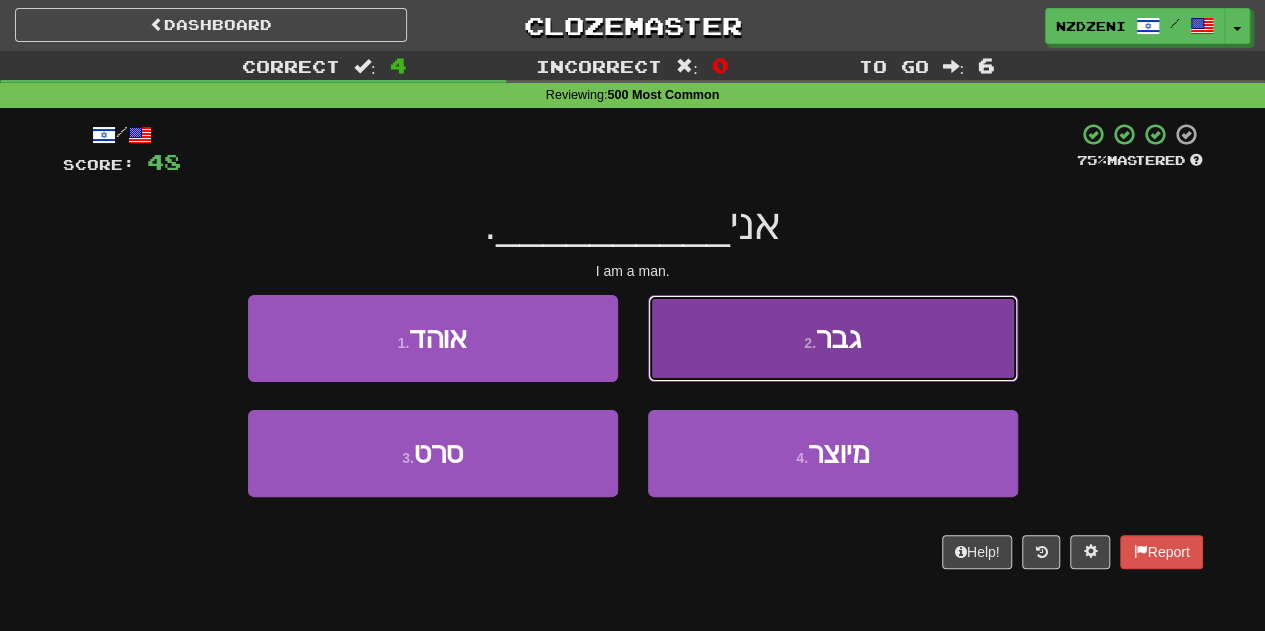 click on "2 .  גבר" at bounding box center (833, 338) 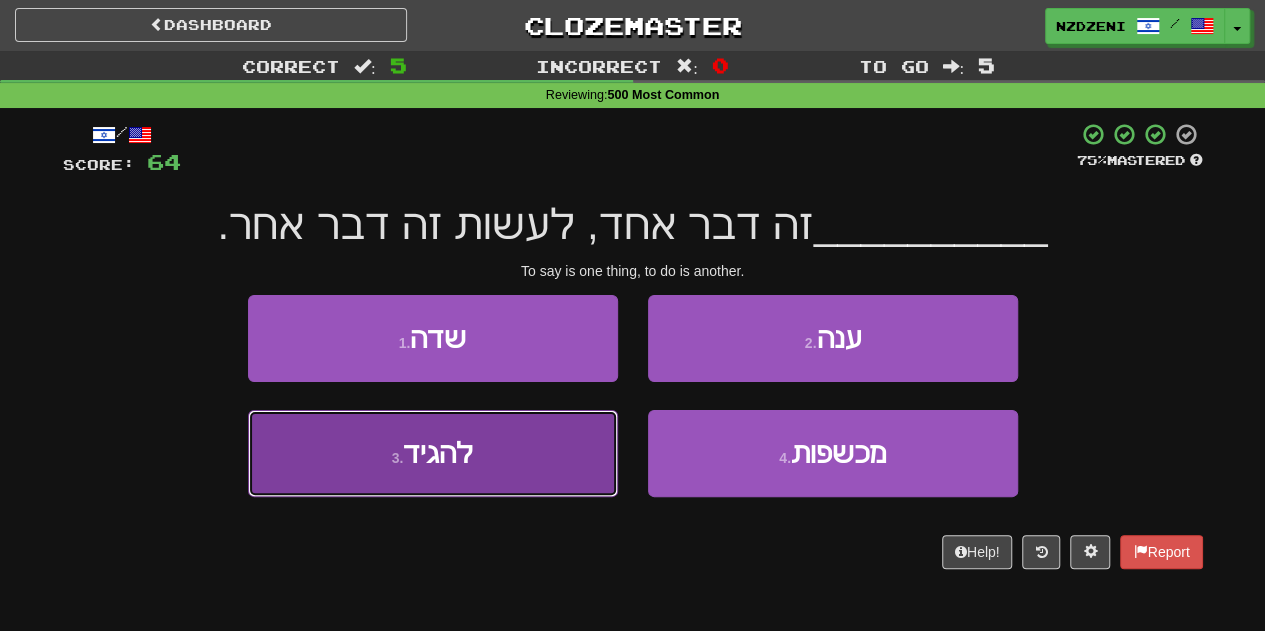 click on "3 .  להגיד" at bounding box center (433, 453) 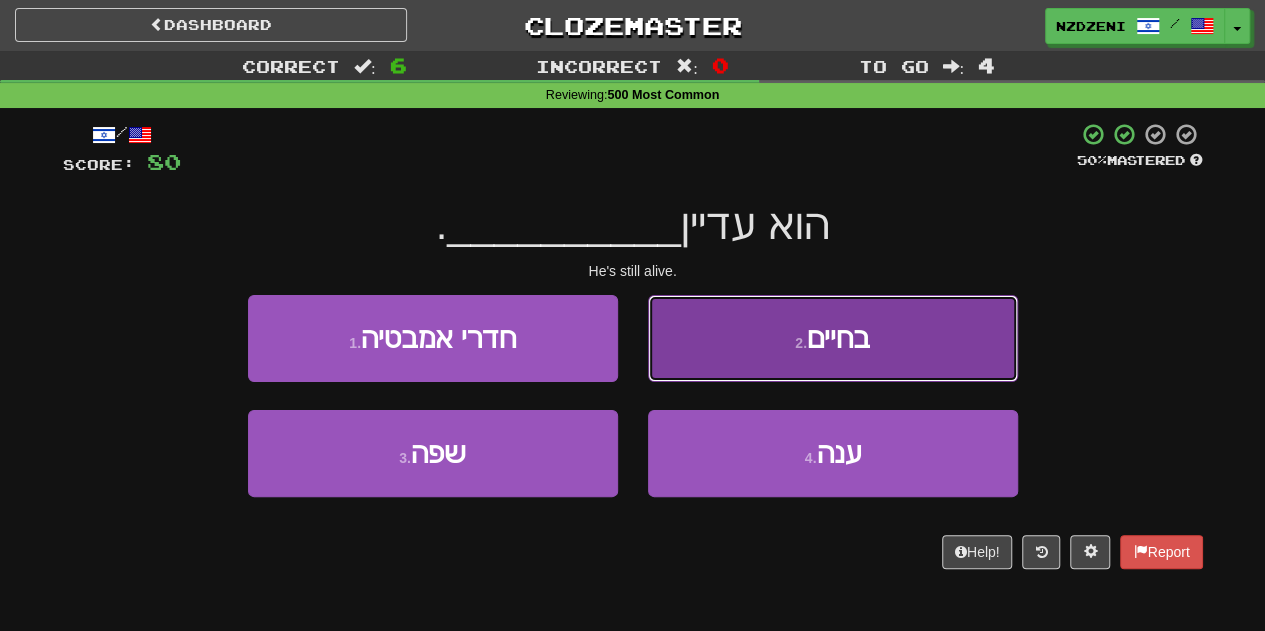 click on "2 .  בחיים" at bounding box center (833, 338) 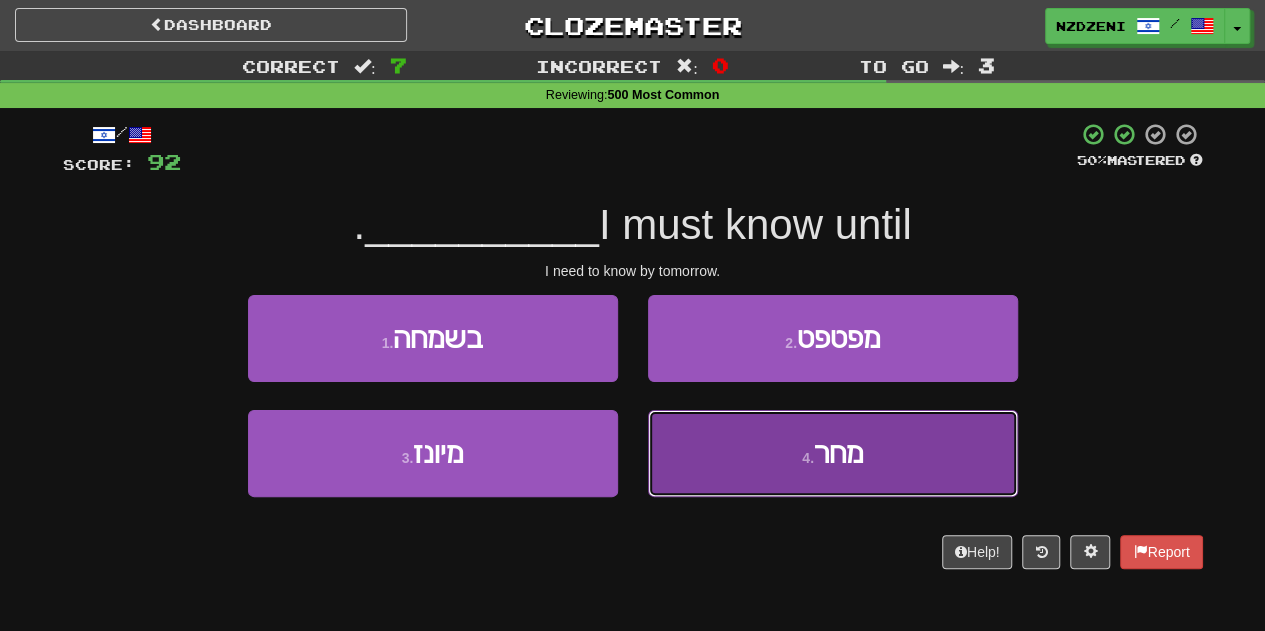 click on "4 .  מחר" at bounding box center [833, 453] 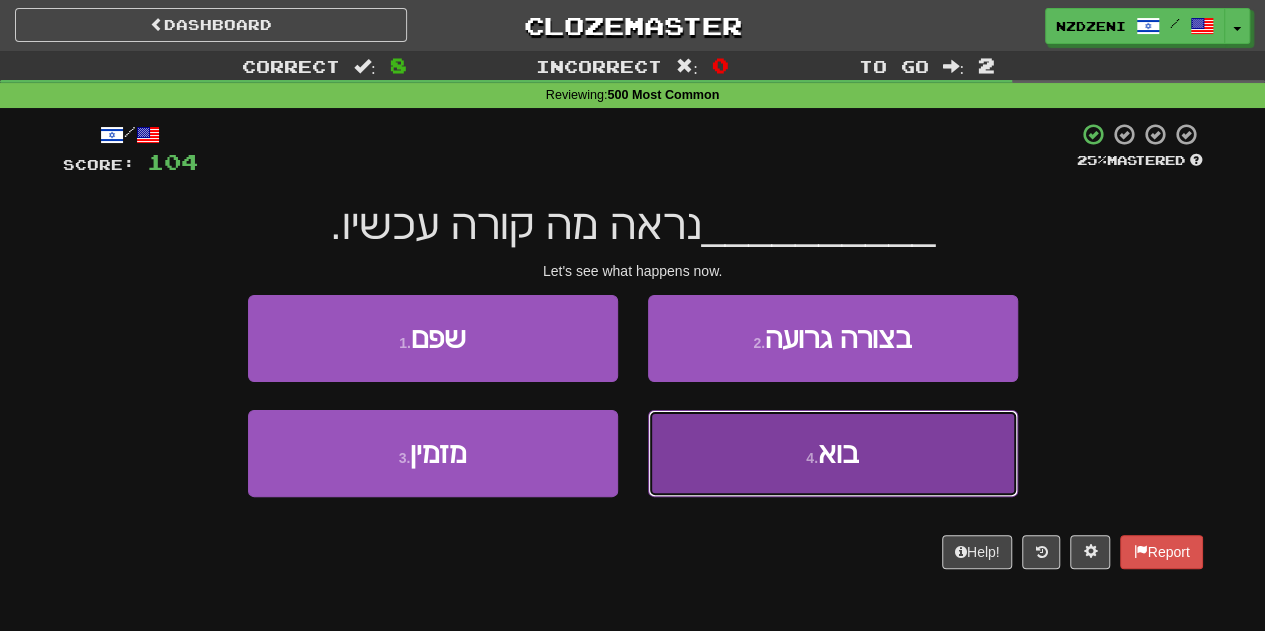 click on "4 .  בוא" at bounding box center (833, 453) 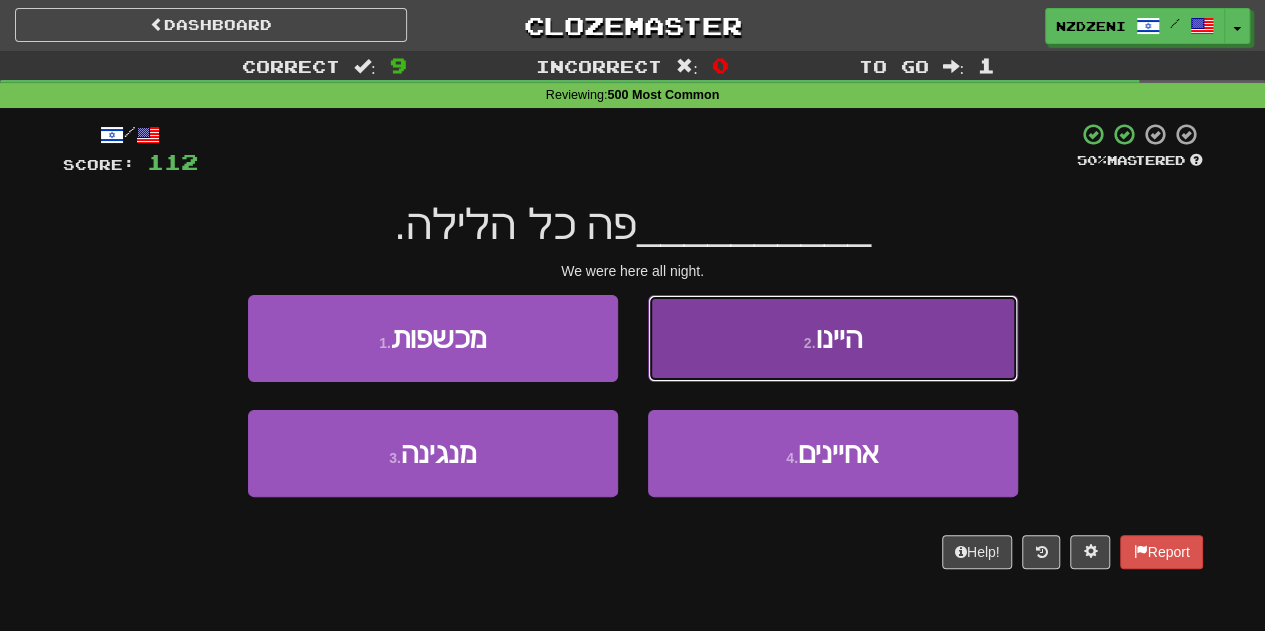 click on "2 .  היינו" at bounding box center (833, 338) 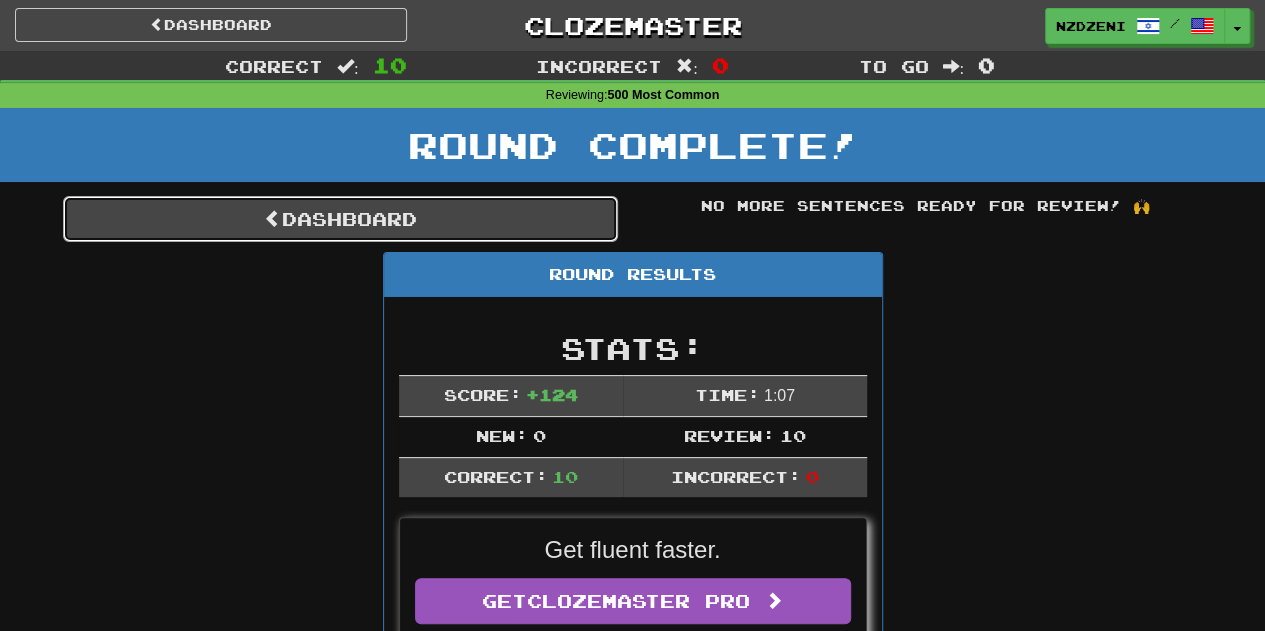 click on "Dashboard" at bounding box center (340, 219) 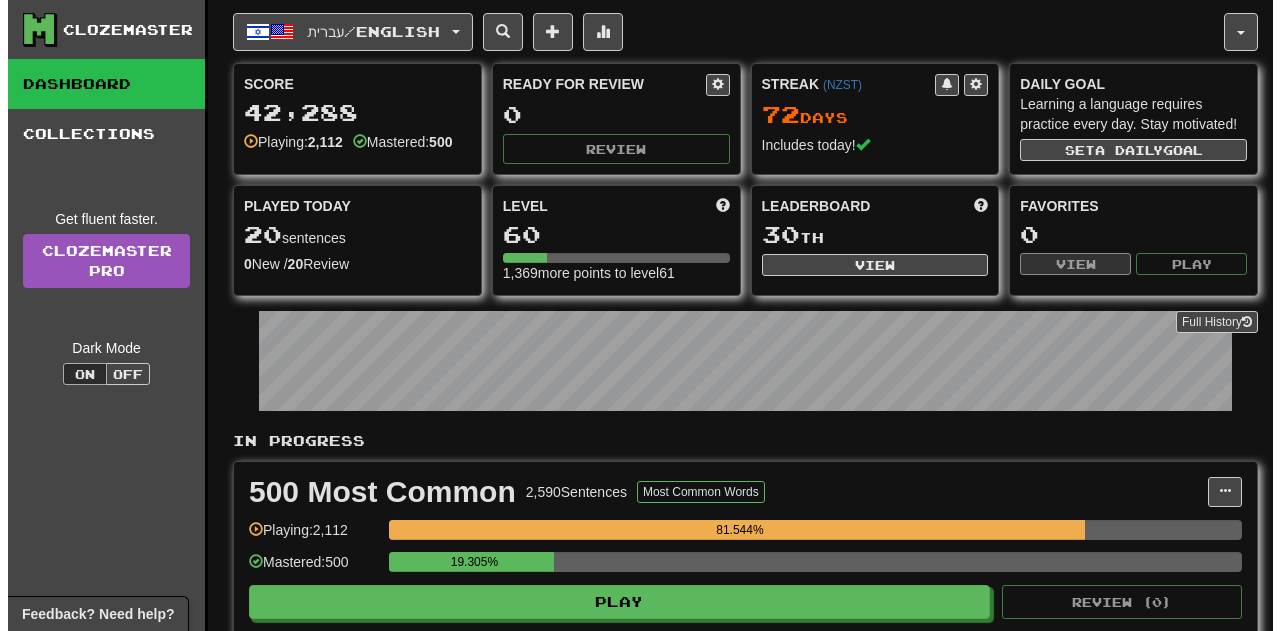 scroll, scrollTop: 0, scrollLeft: 0, axis: both 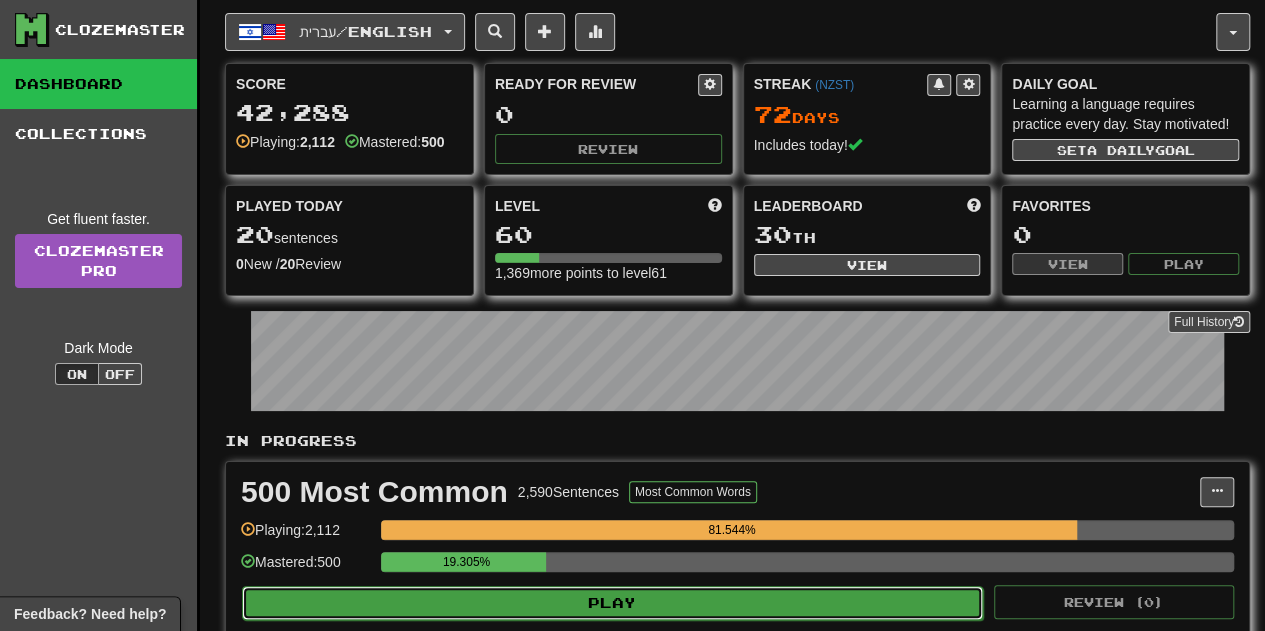 click on "Play" at bounding box center (612, 603) 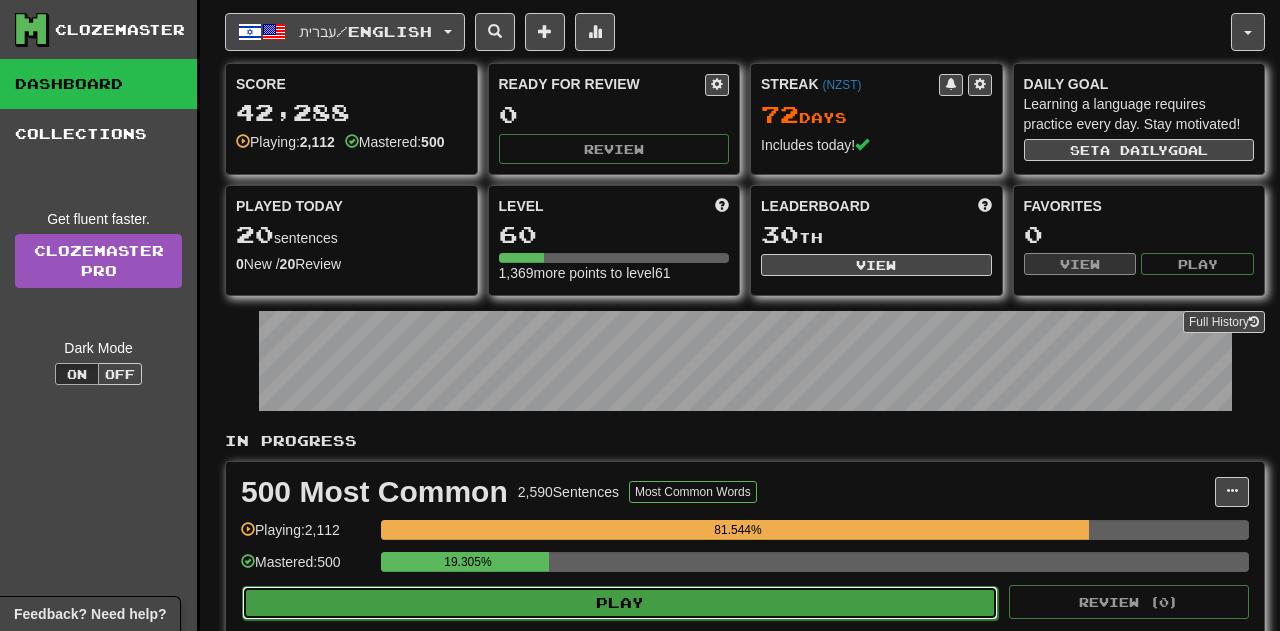 select on "**" 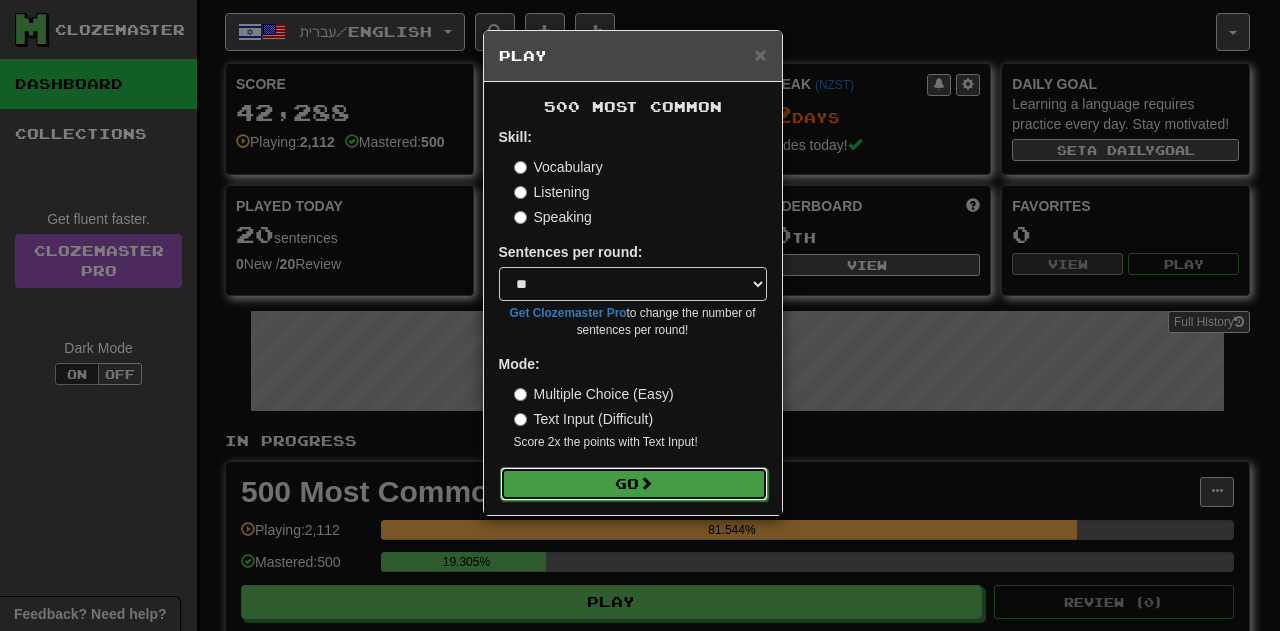 click at bounding box center (646, 483) 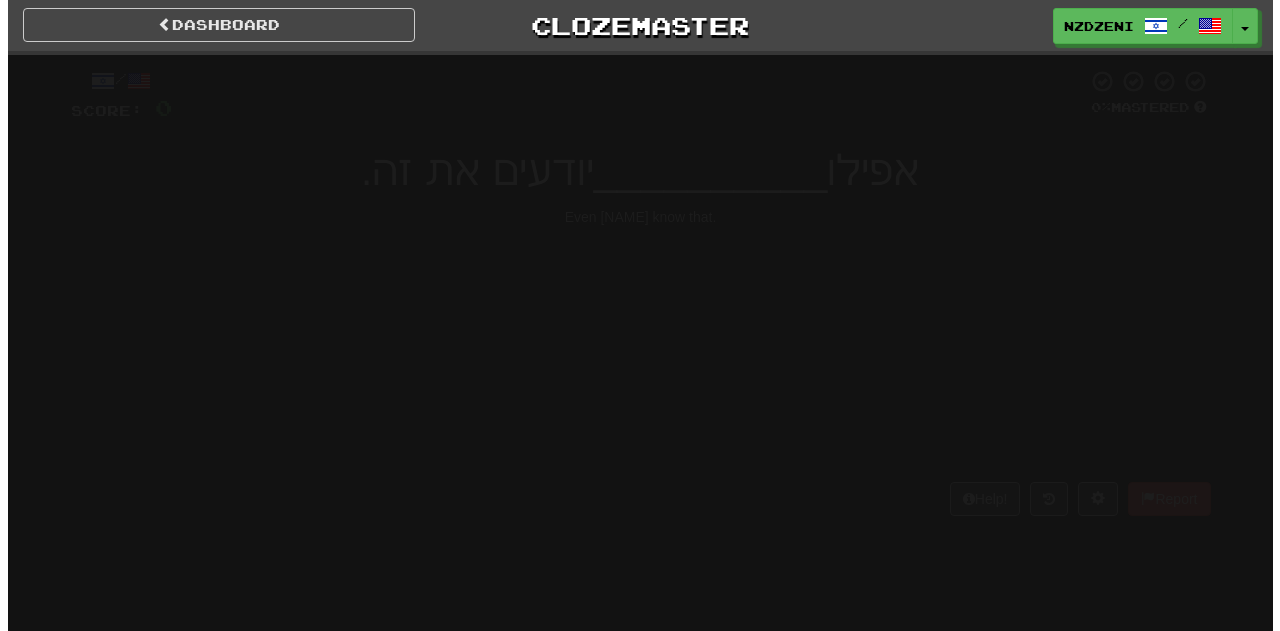 scroll, scrollTop: 0, scrollLeft: 0, axis: both 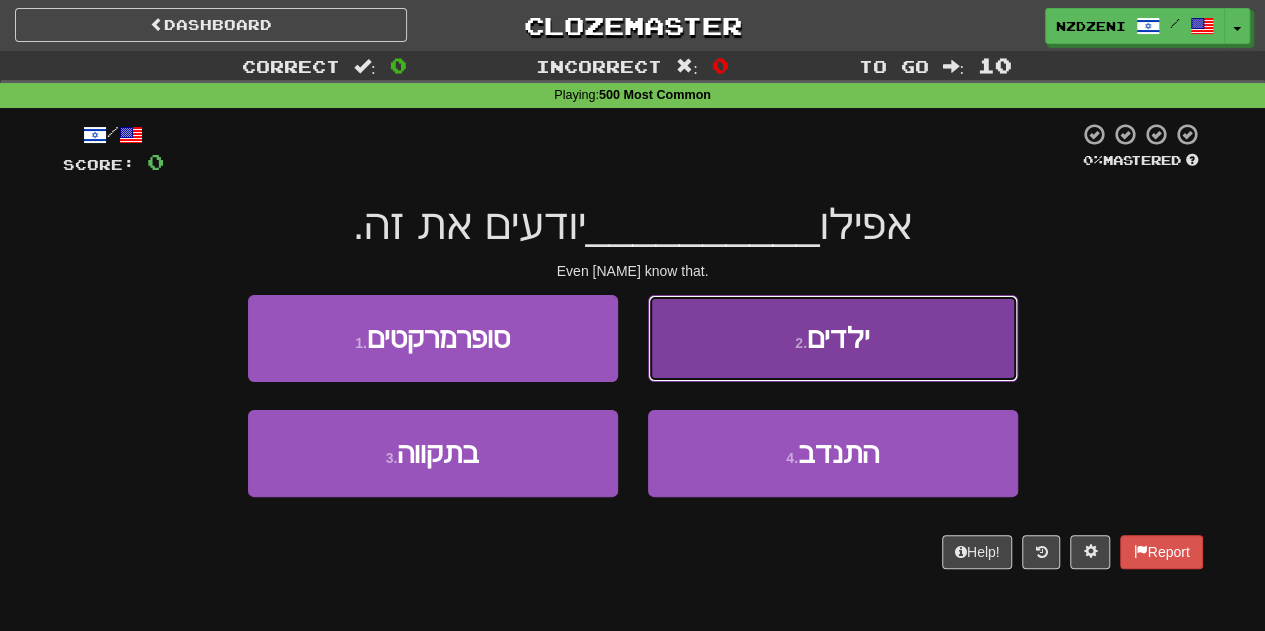 click on "2 .  ילדים" at bounding box center (833, 338) 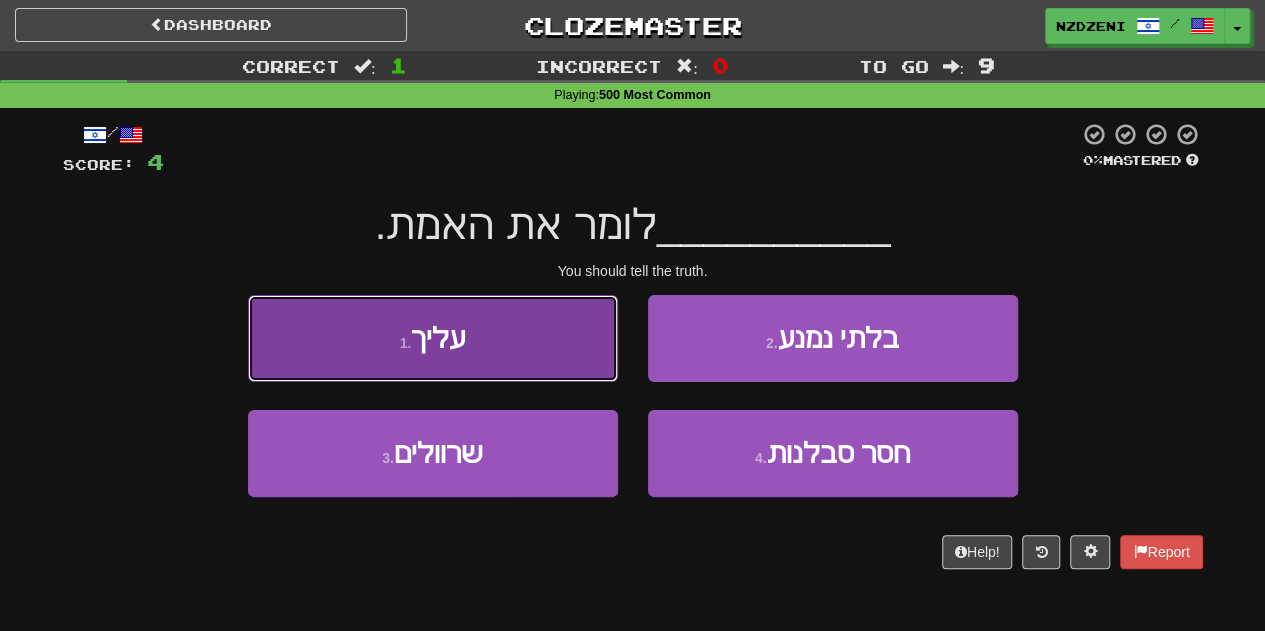 click on "1 .  עליך" at bounding box center [433, 338] 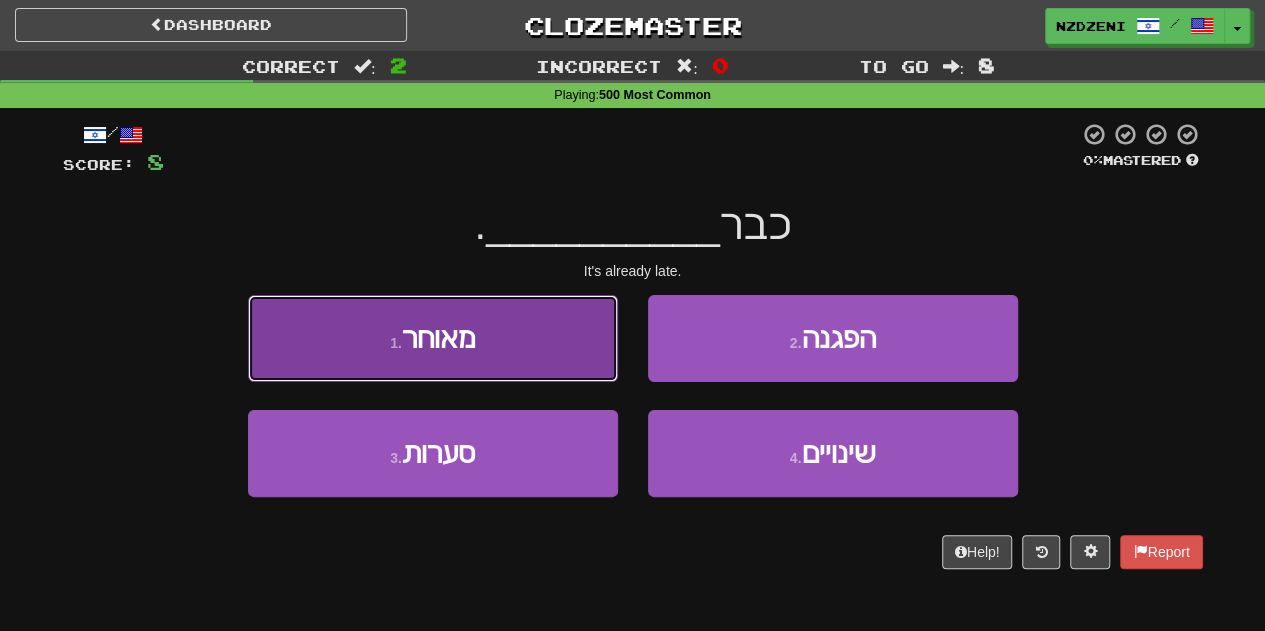 click on "1 .  מאוחר" at bounding box center (433, 338) 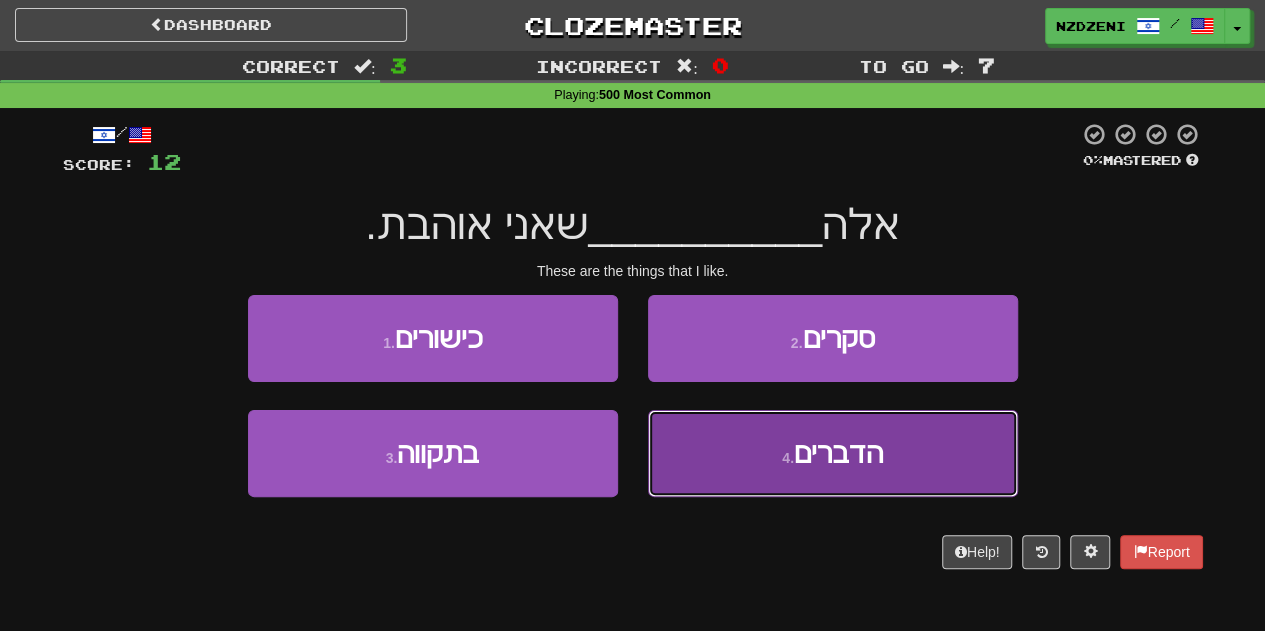 click on "4 .  הדברים" at bounding box center [833, 453] 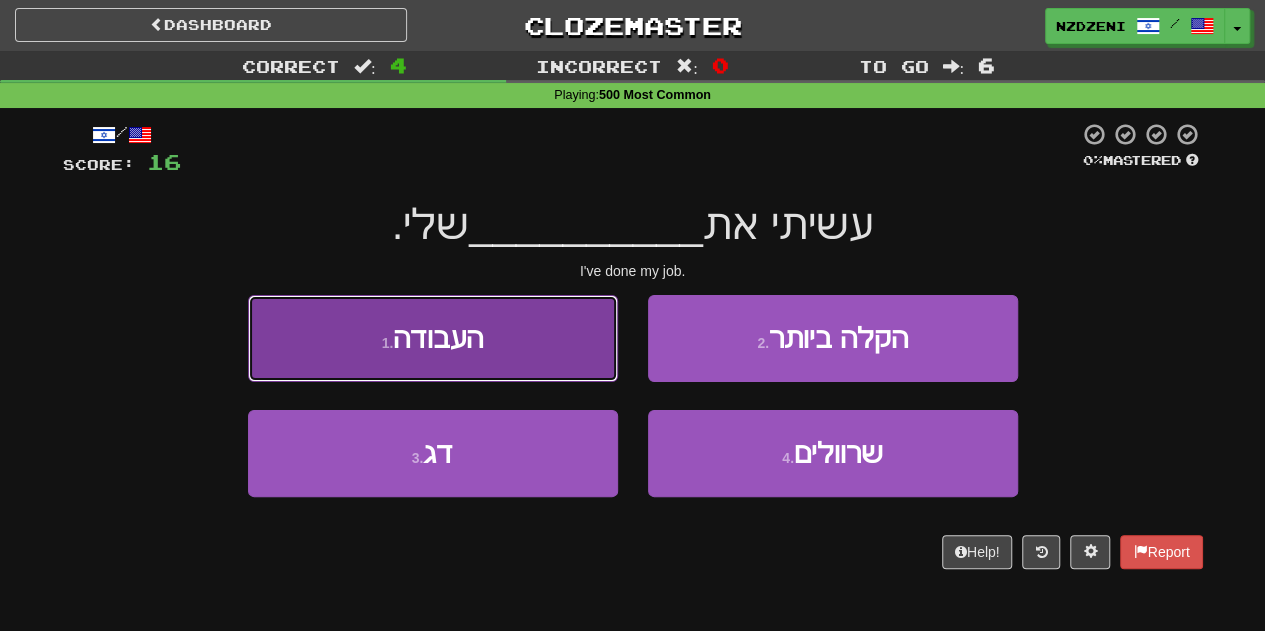click on "1 .  העבודה" at bounding box center [433, 338] 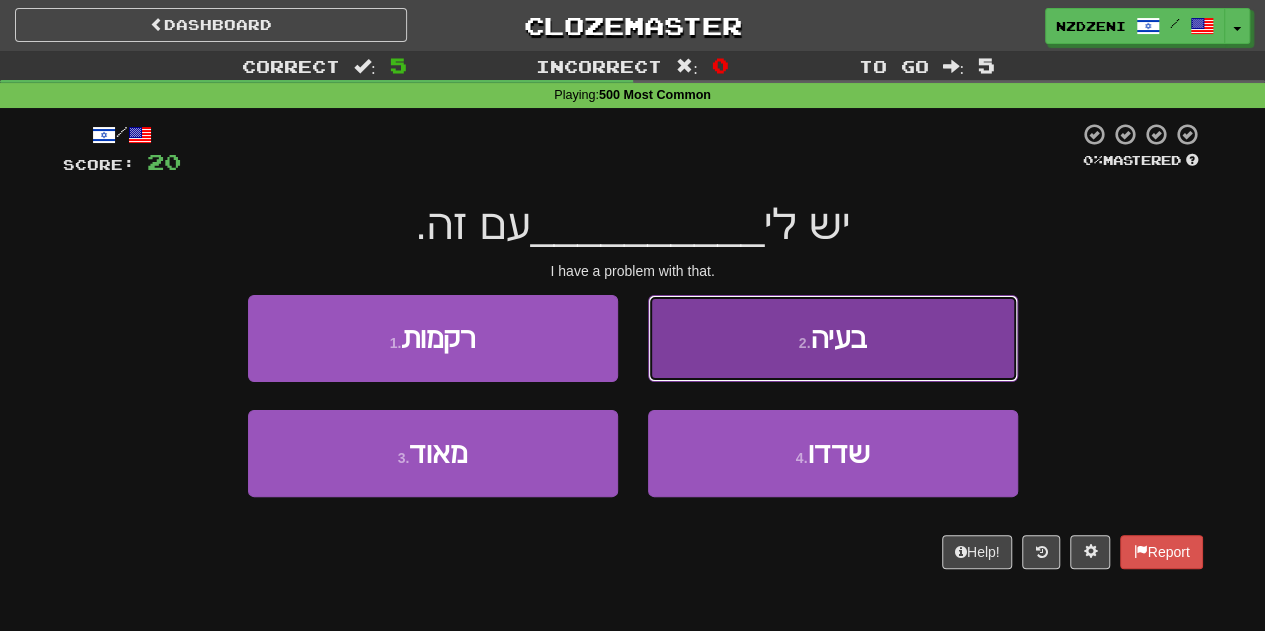 click on "2 .  בעיה" at bounding box center [833, 338] 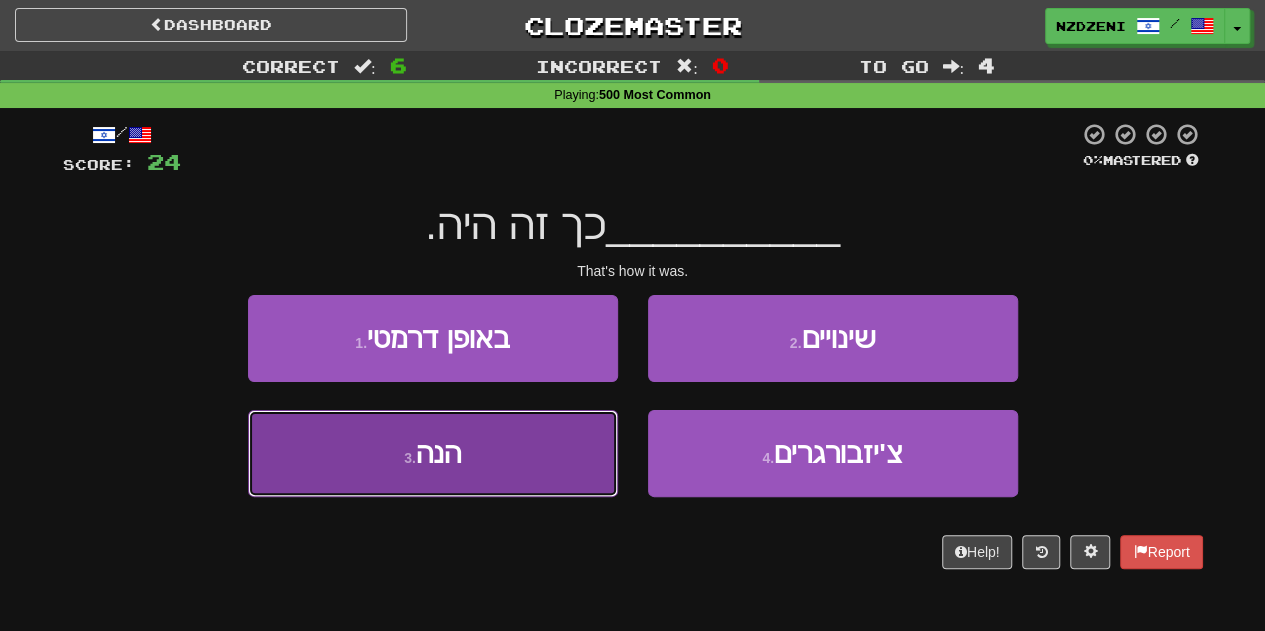click on "3 .  הנה" at bounding box center [433, 453] 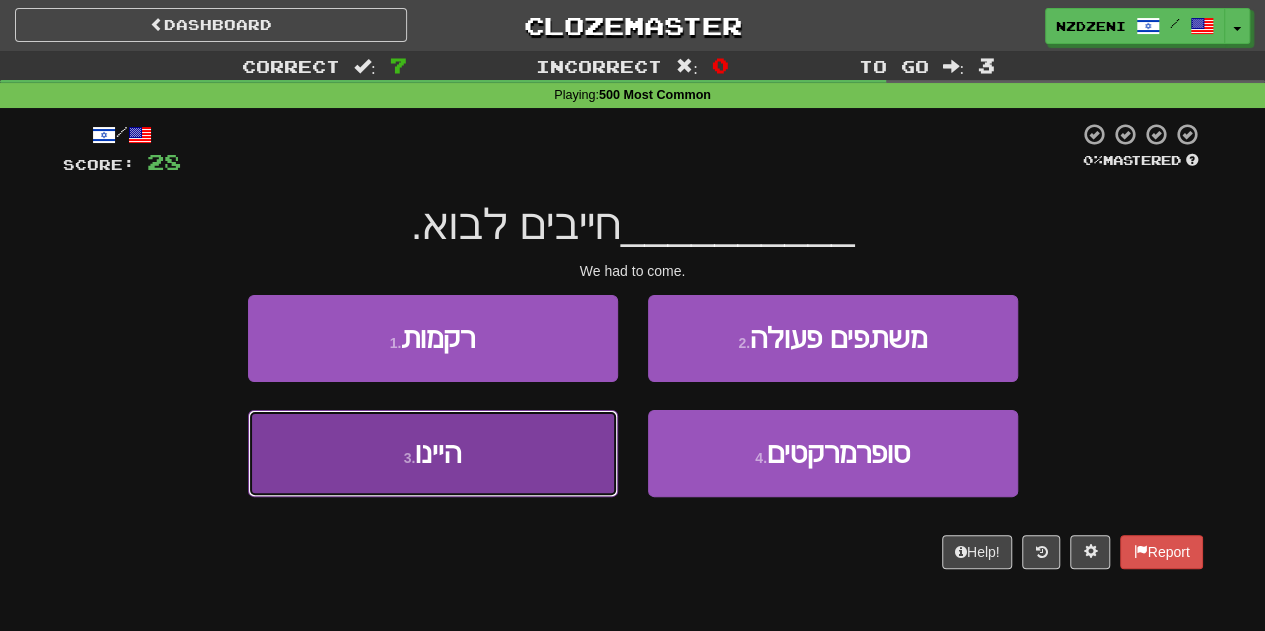 click on "3 .  היינו" at bounding box center (433, 453) 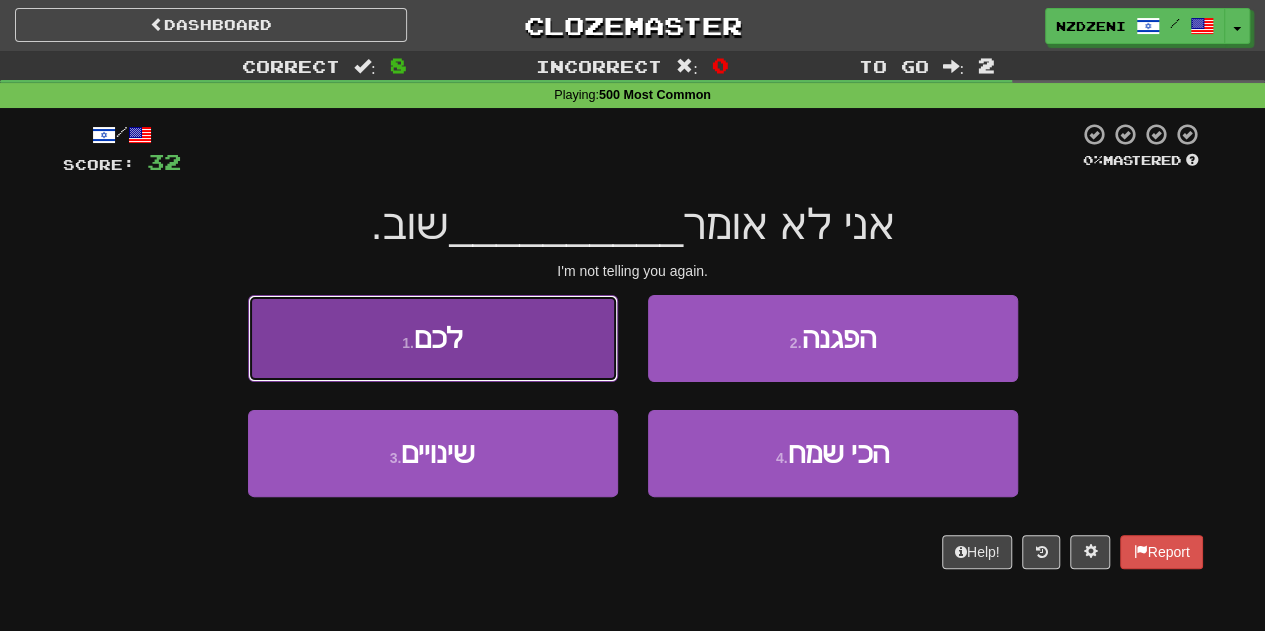 click on "1 .  לכם" at bounding box center (433, 338) 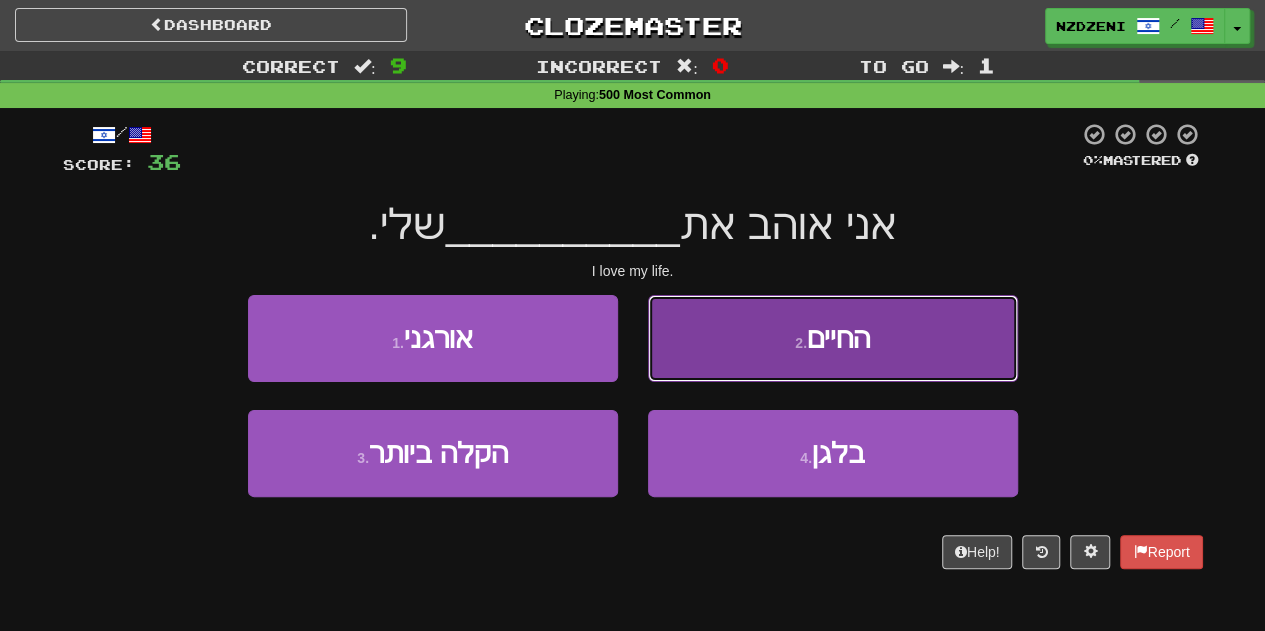 click on "2 .  החיים" at bounding box center (833, 338) 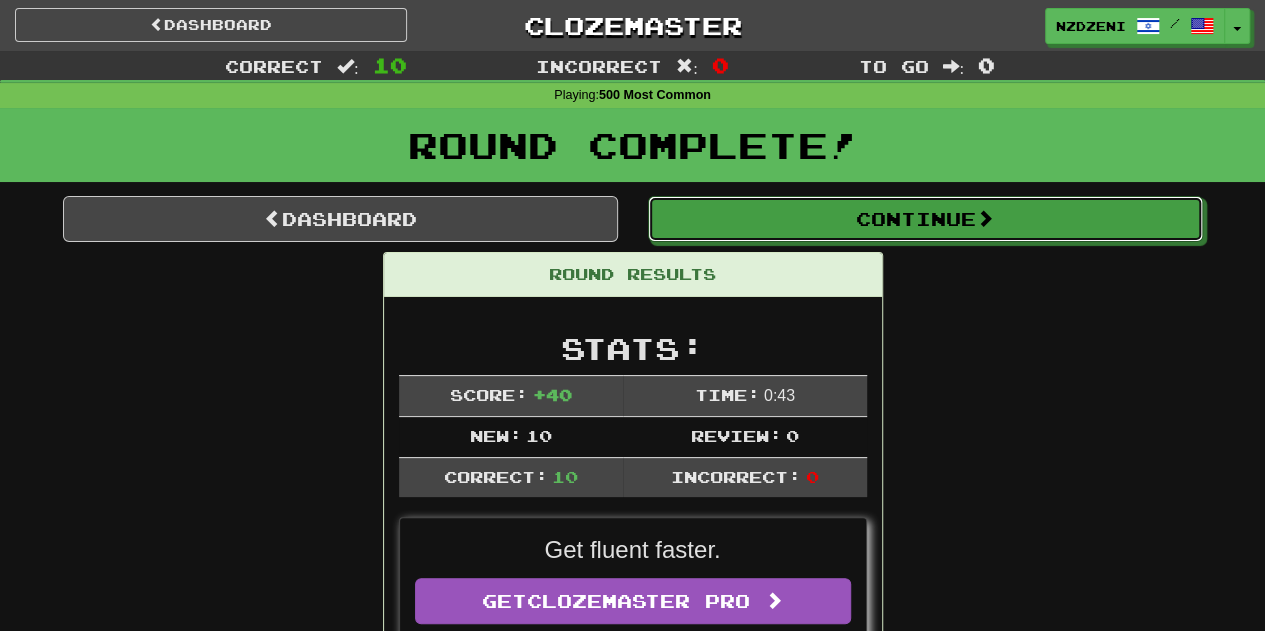 click on "Continue" at bounding box center (925, 219) 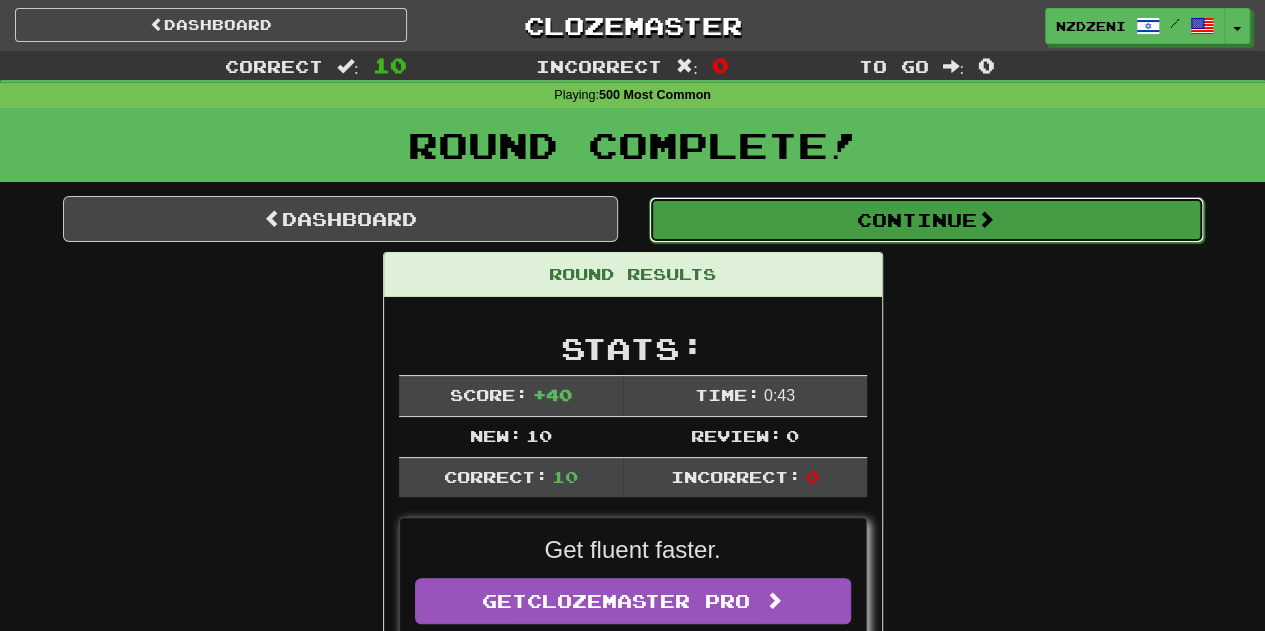 click on "Continue" at bounding box center (926, 220) 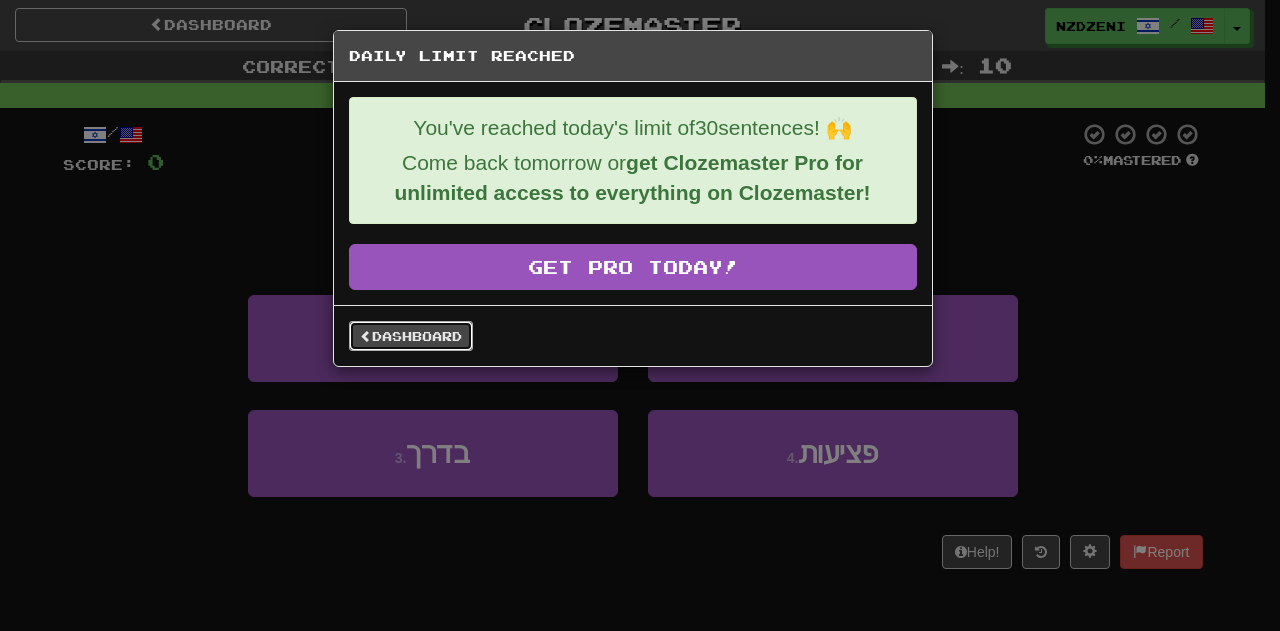 click on "Dashboard" at bounding box center (411, 336) 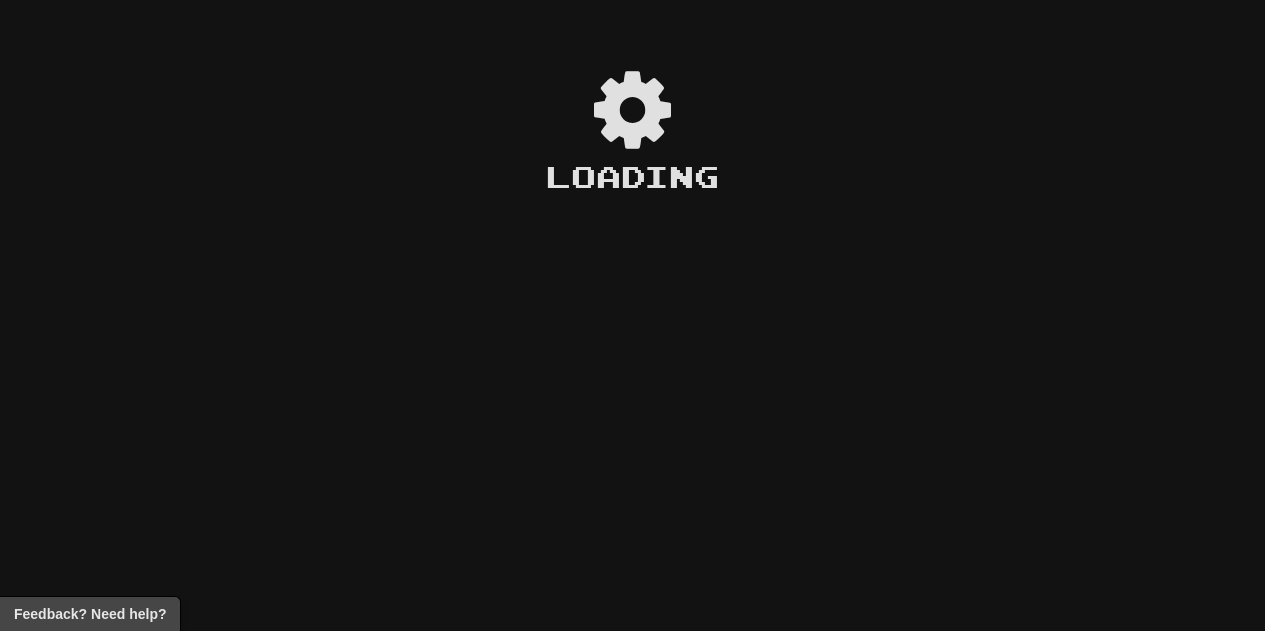 scroll, scrollTop: 0, scrollLeft: 0, axis: both 